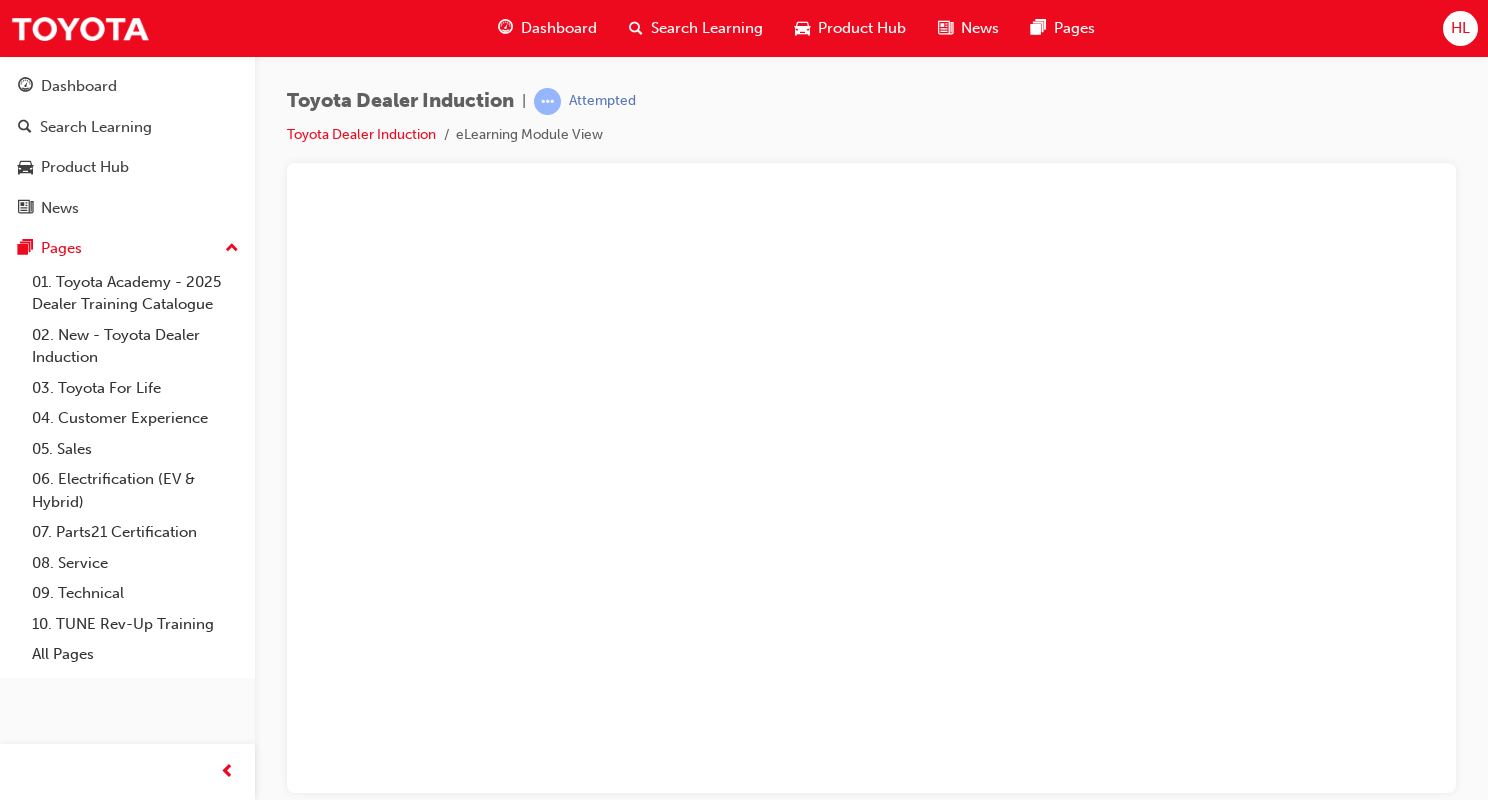 scroll, scrollTop: 0, scrollLeft: 0, axis: both 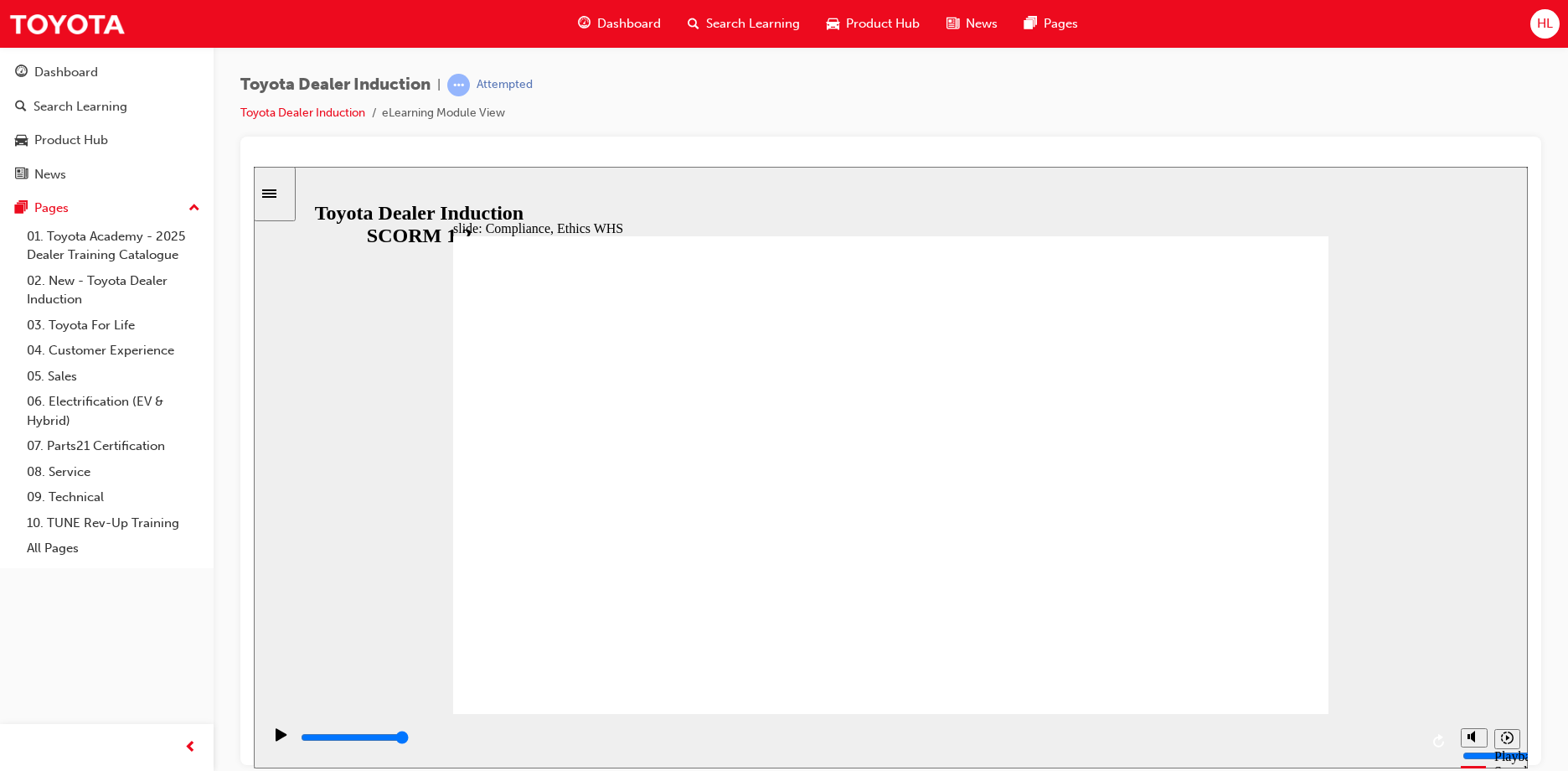 click on "NEXT NEXT" at bounding box center (1250, 2064) 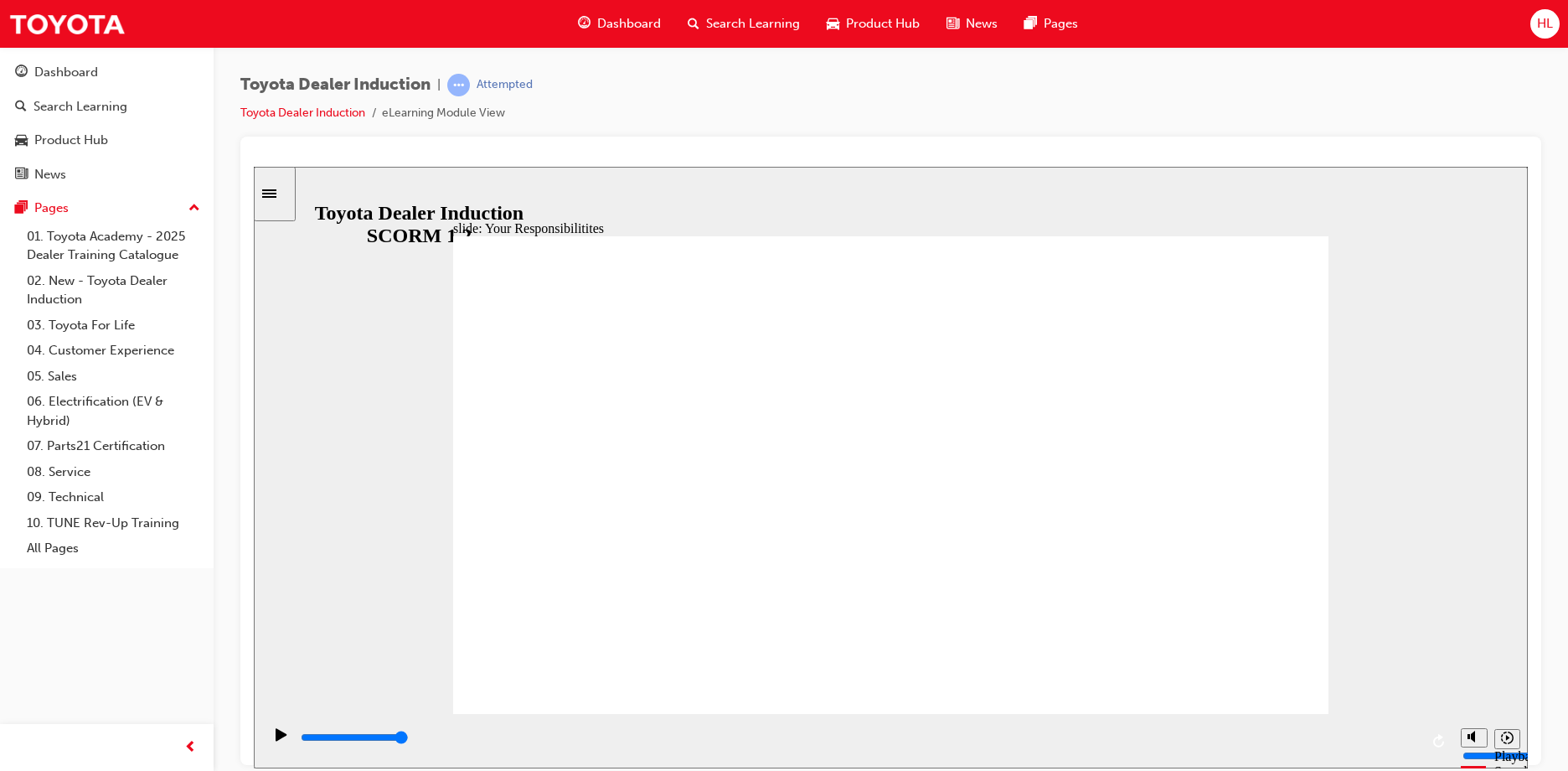 click on "BACK BACK" at bounding box center (529, 1948) 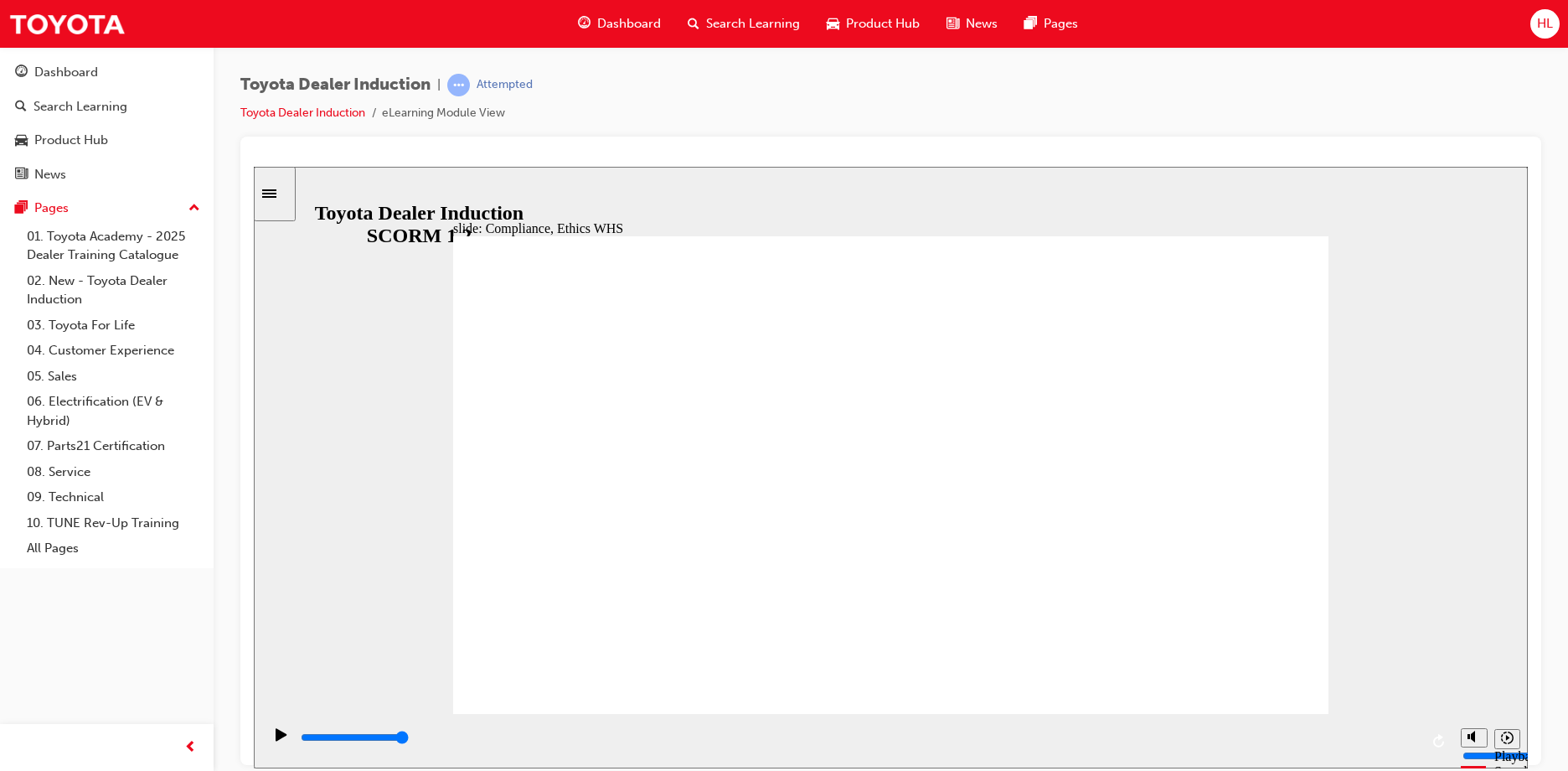 click 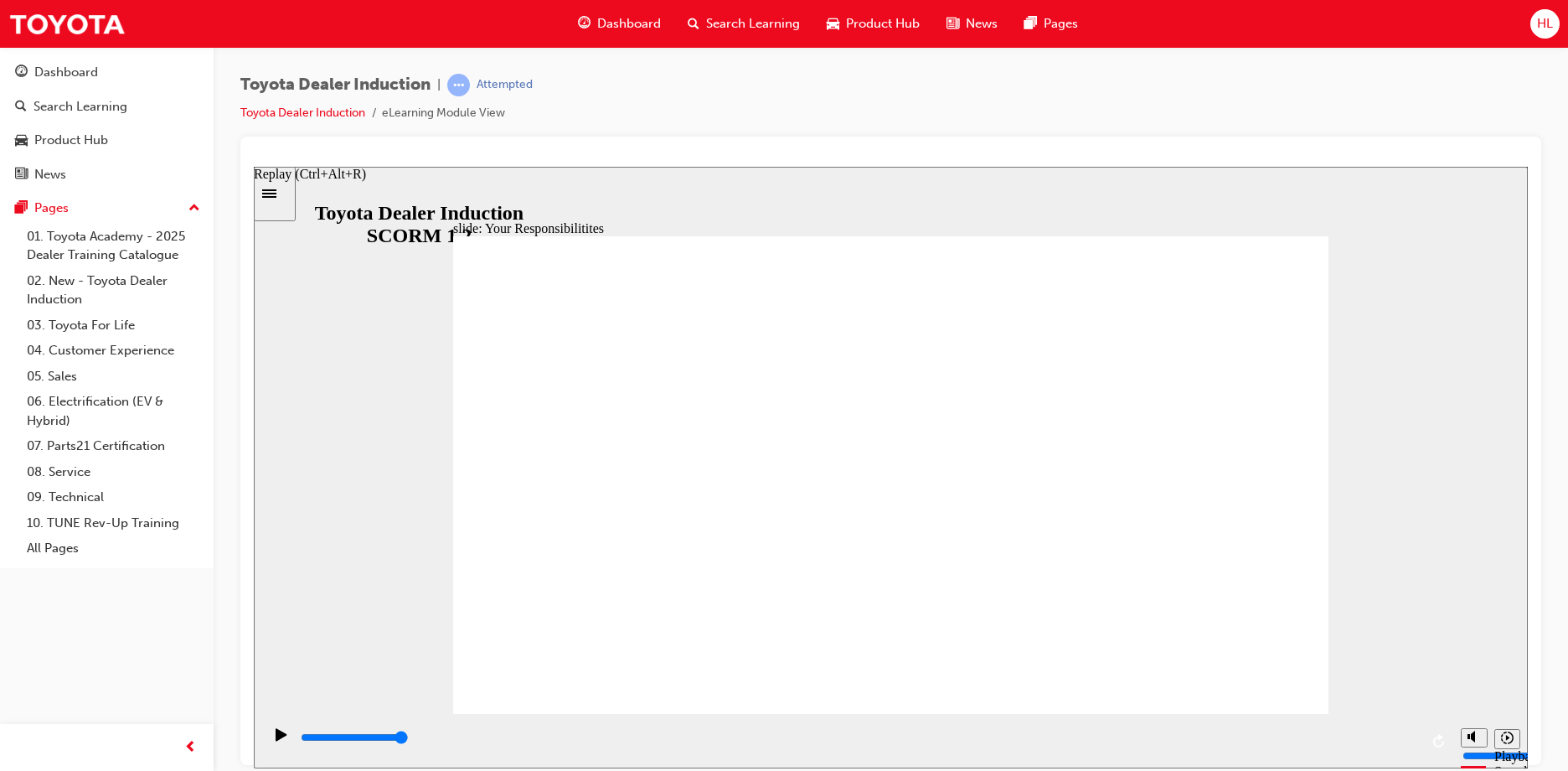 click 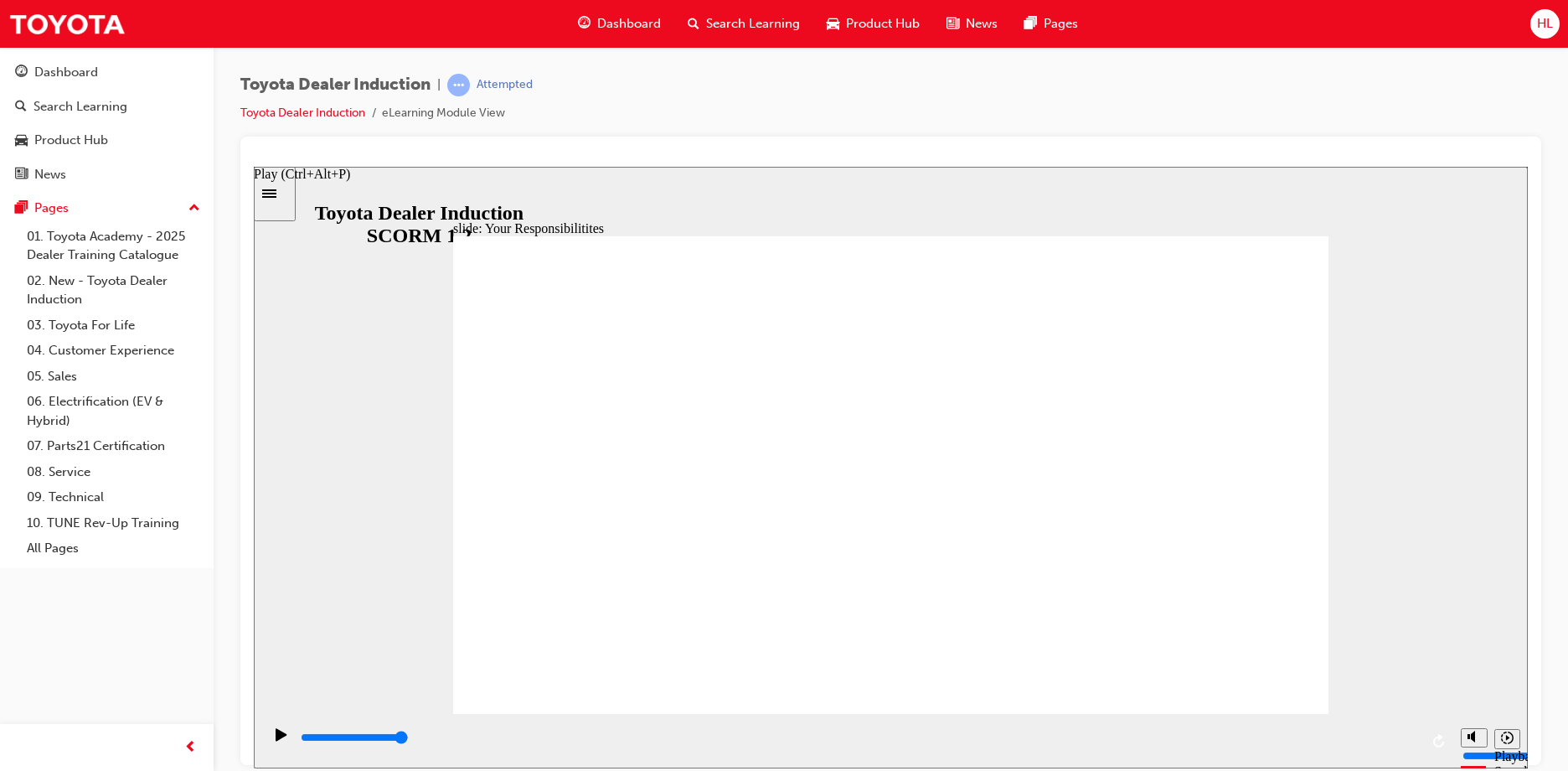 click at bounding box center [281, 742] 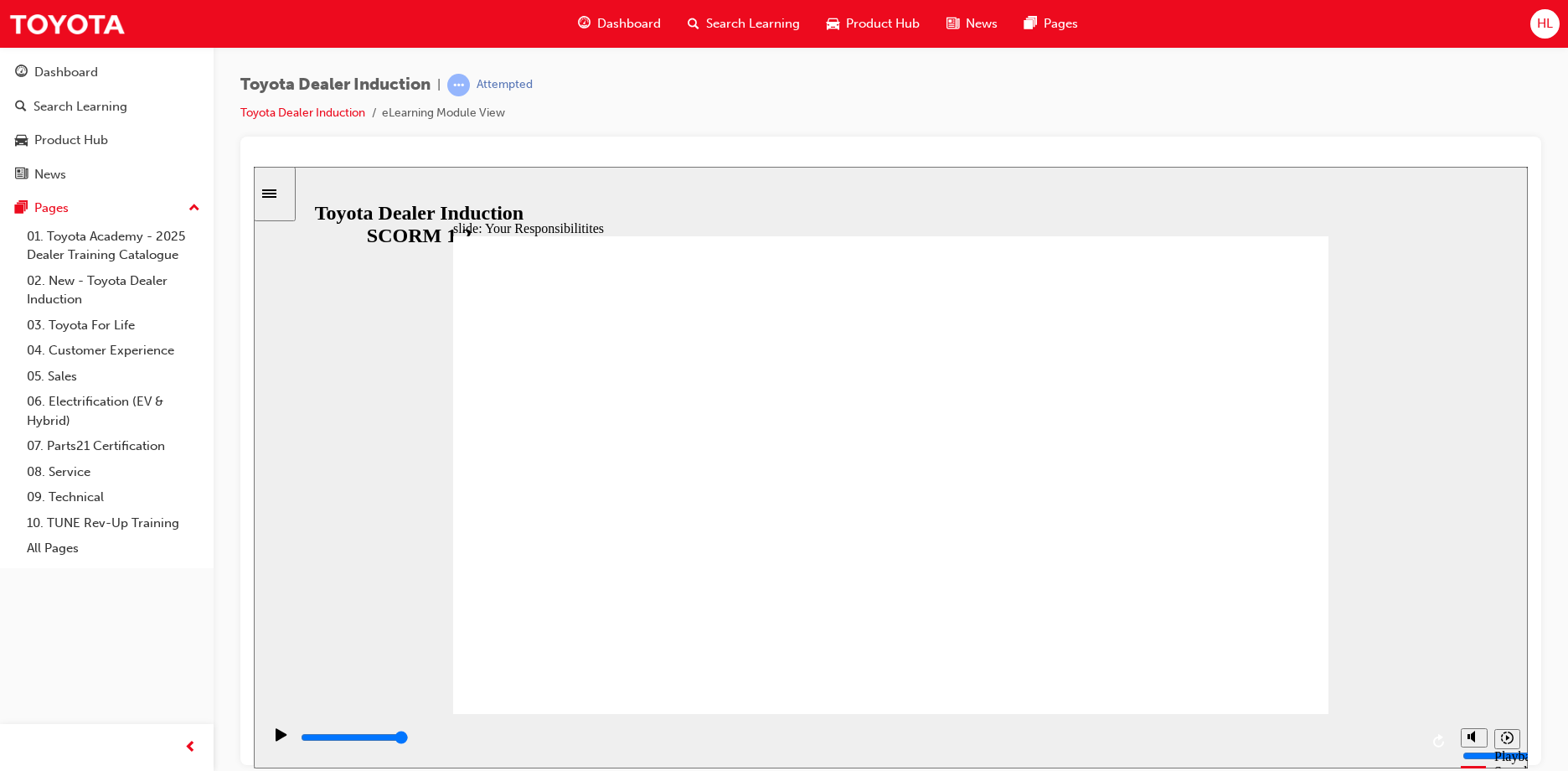 checkbox on "true" 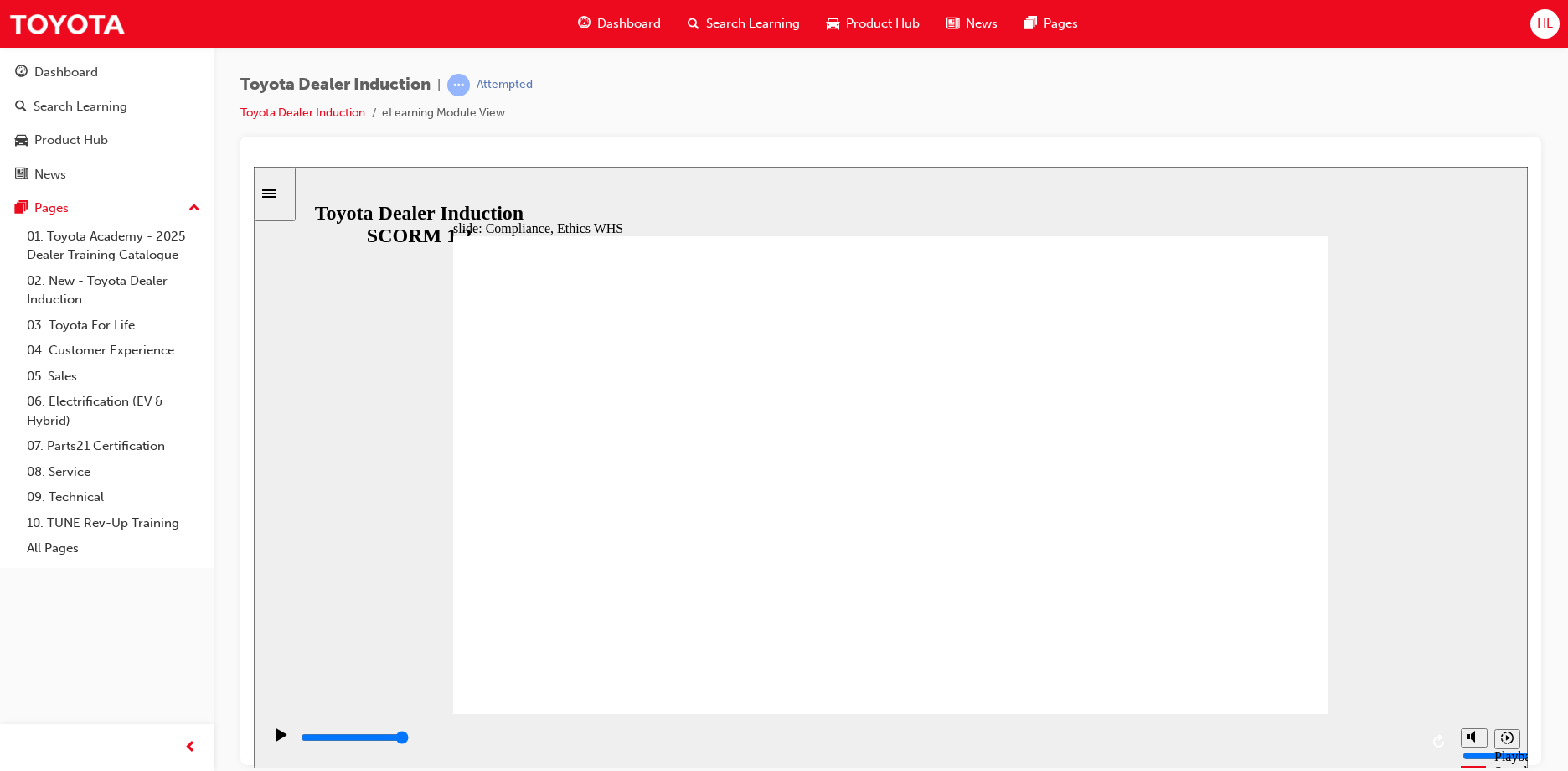 click 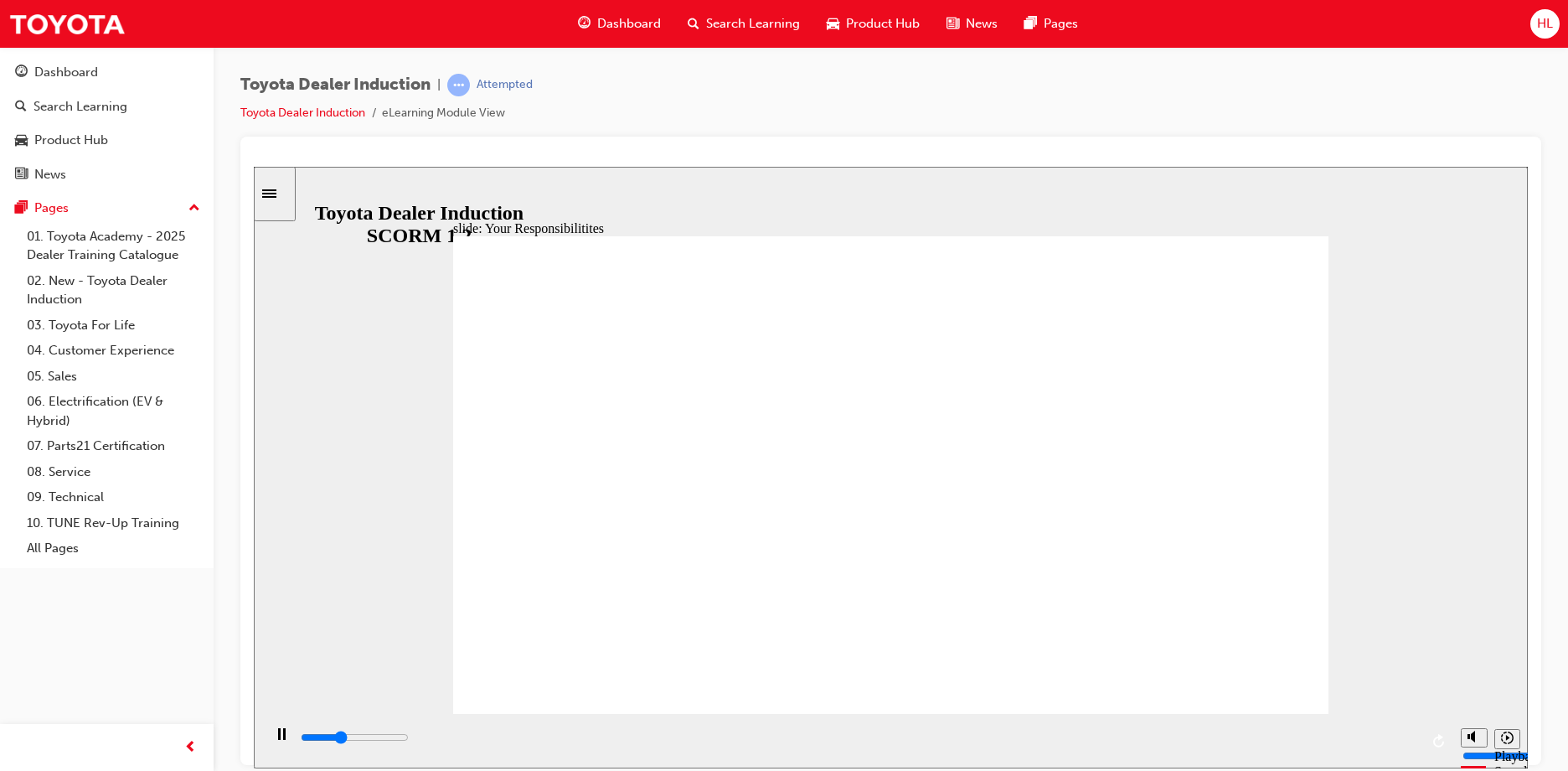 click at bounding box center (890, 1690) 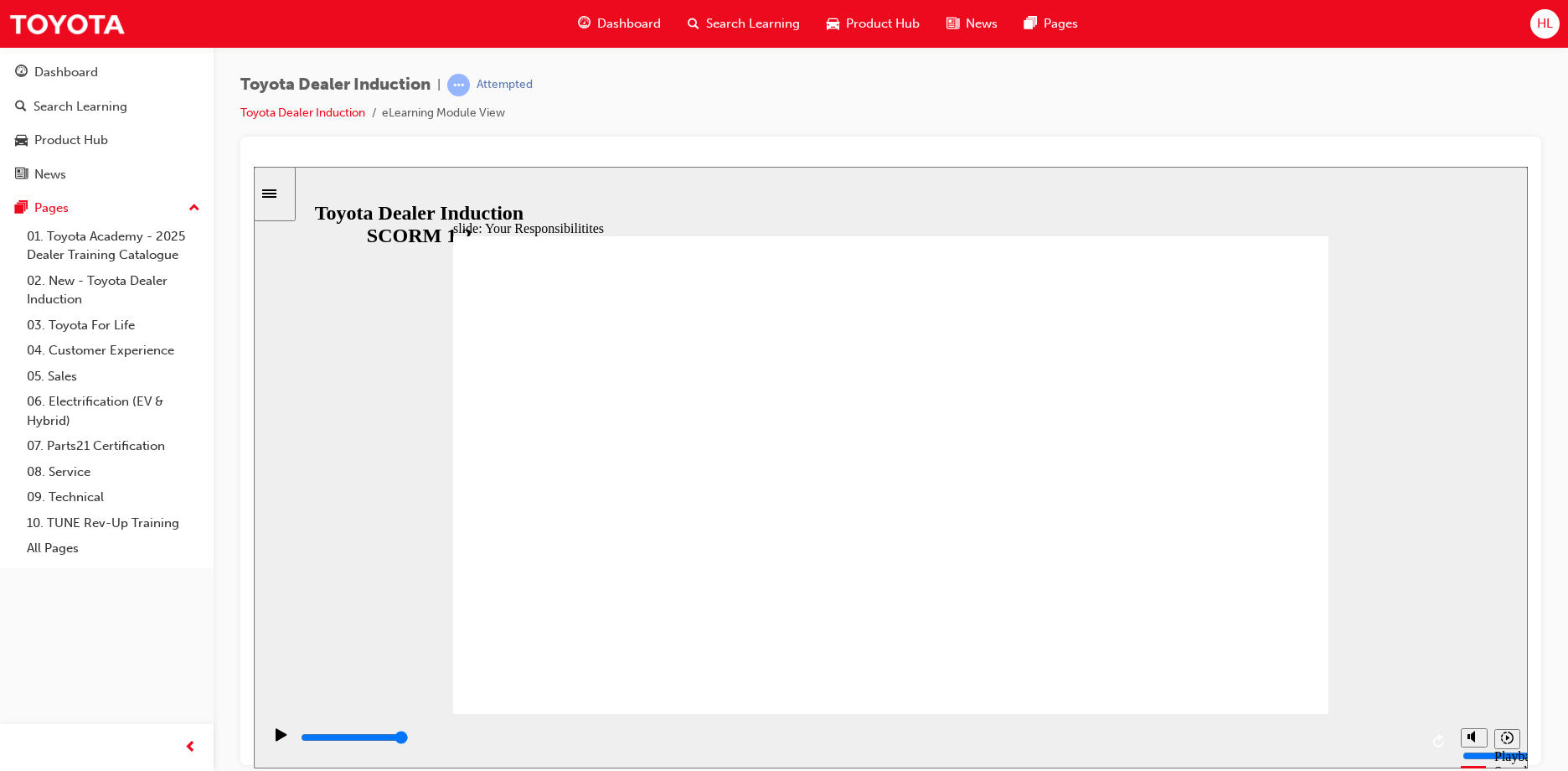 click 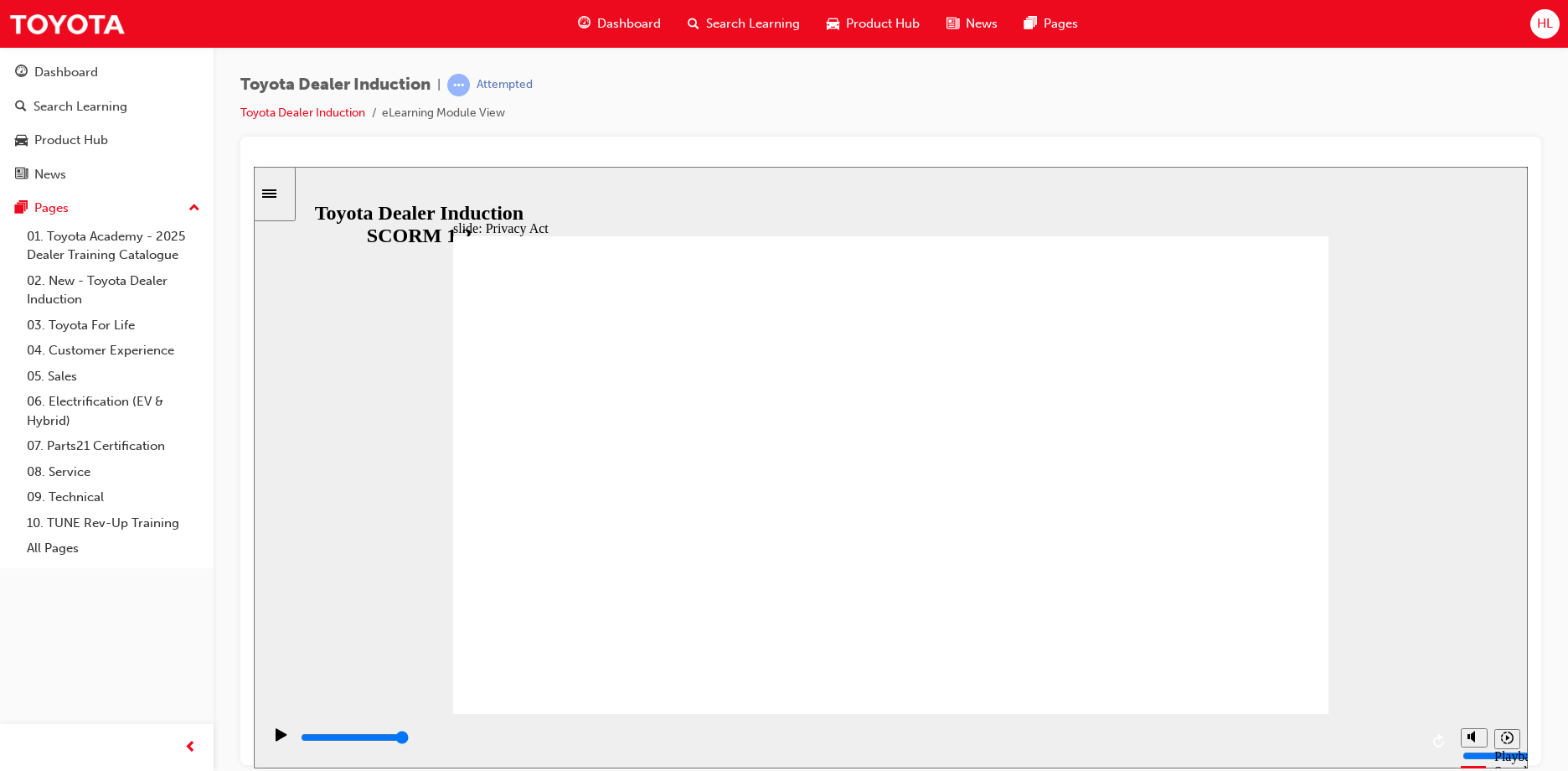 click 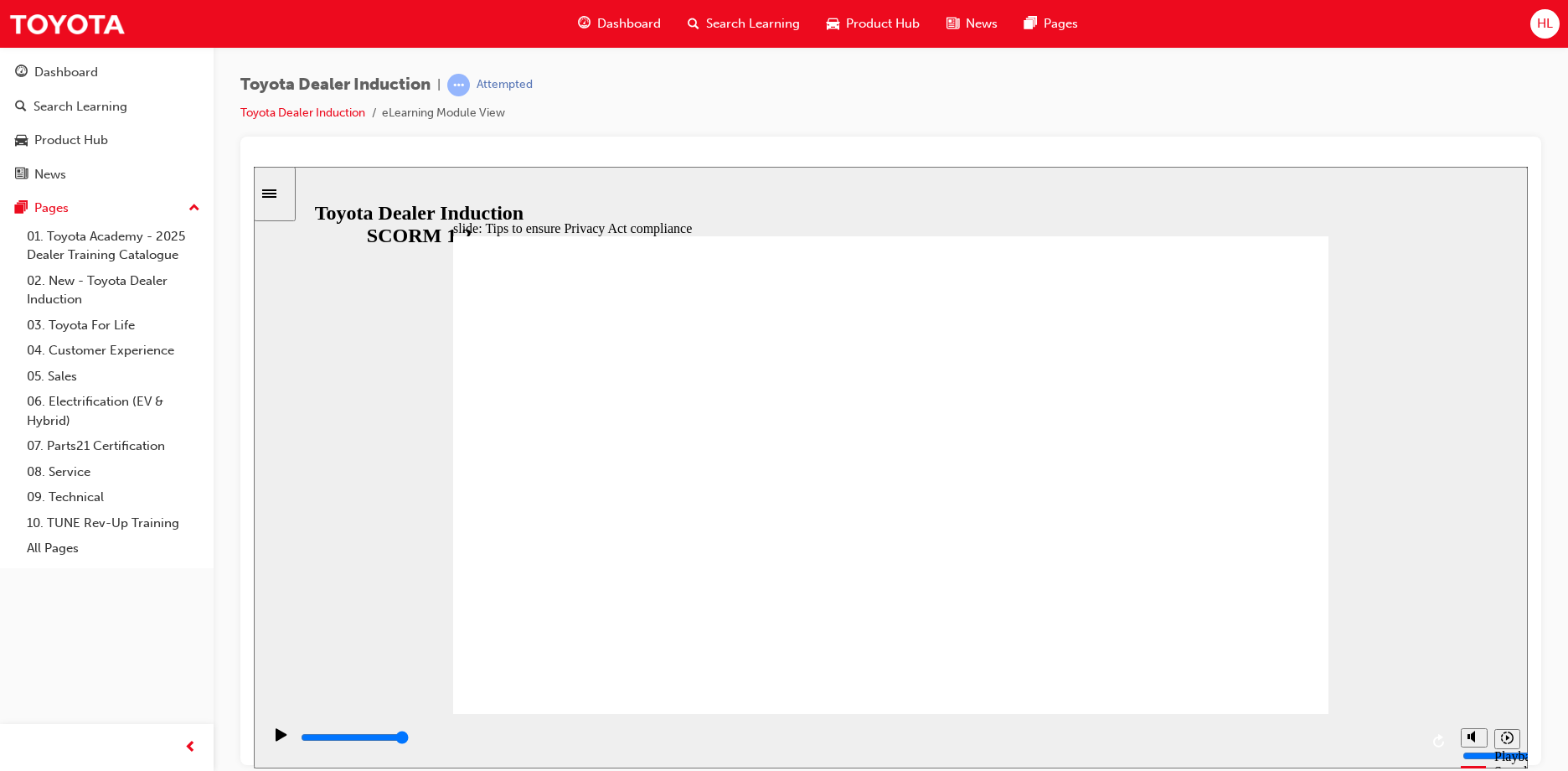 click 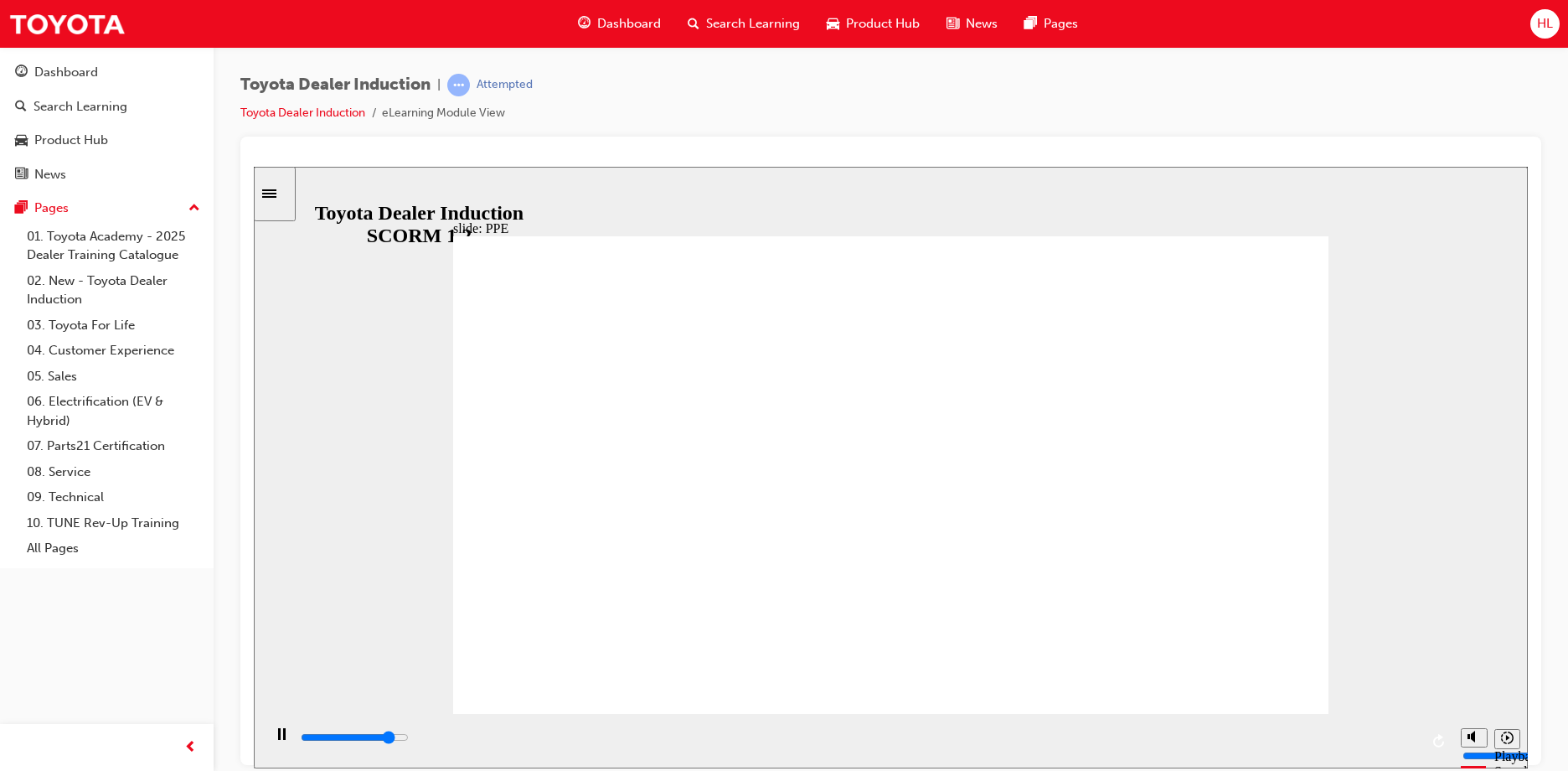 click 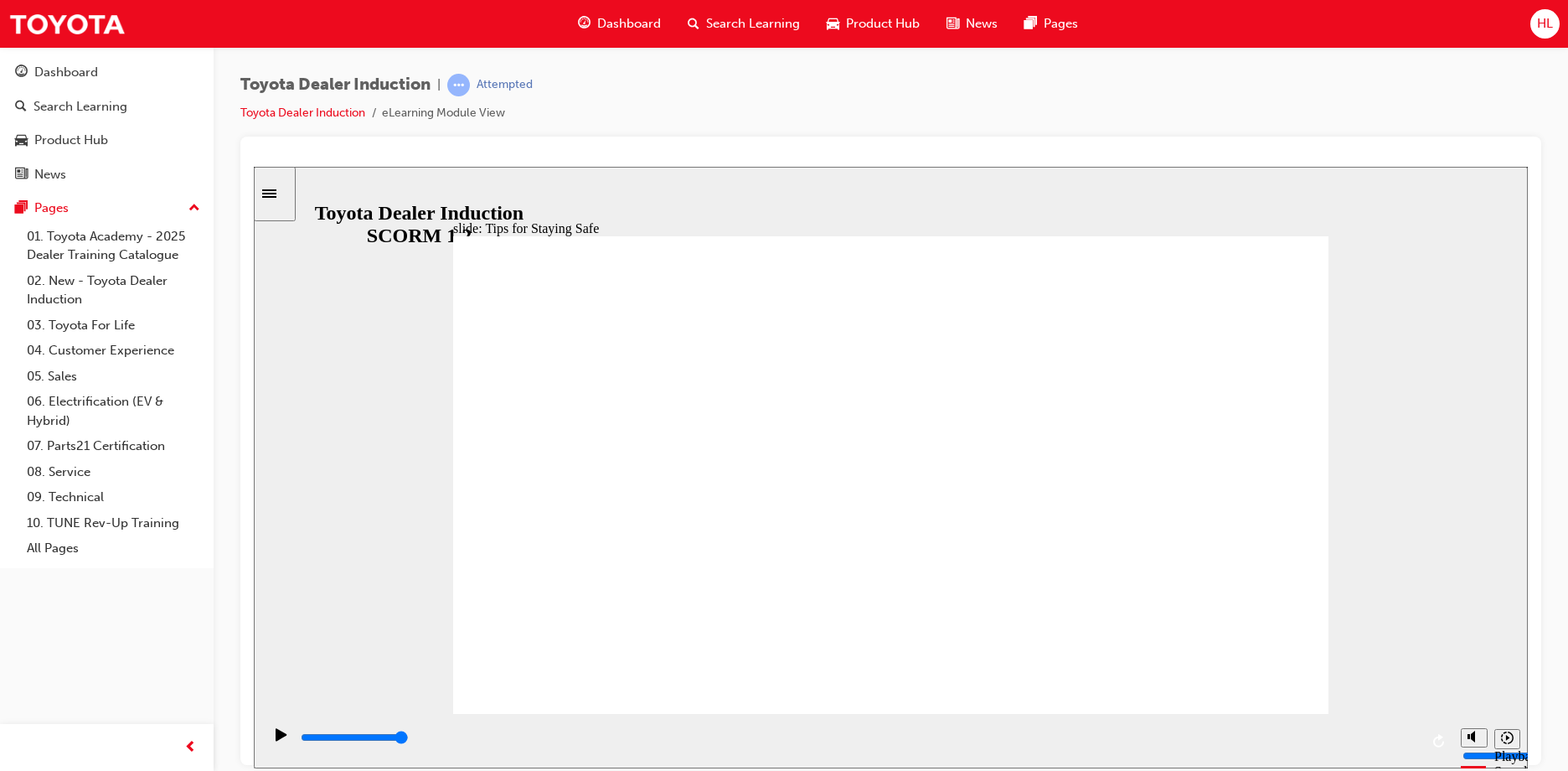 drag, startPoint x: 831, startPoint y: 545, endPoint x: 941, endPoint y: 546, distance: 110.00455 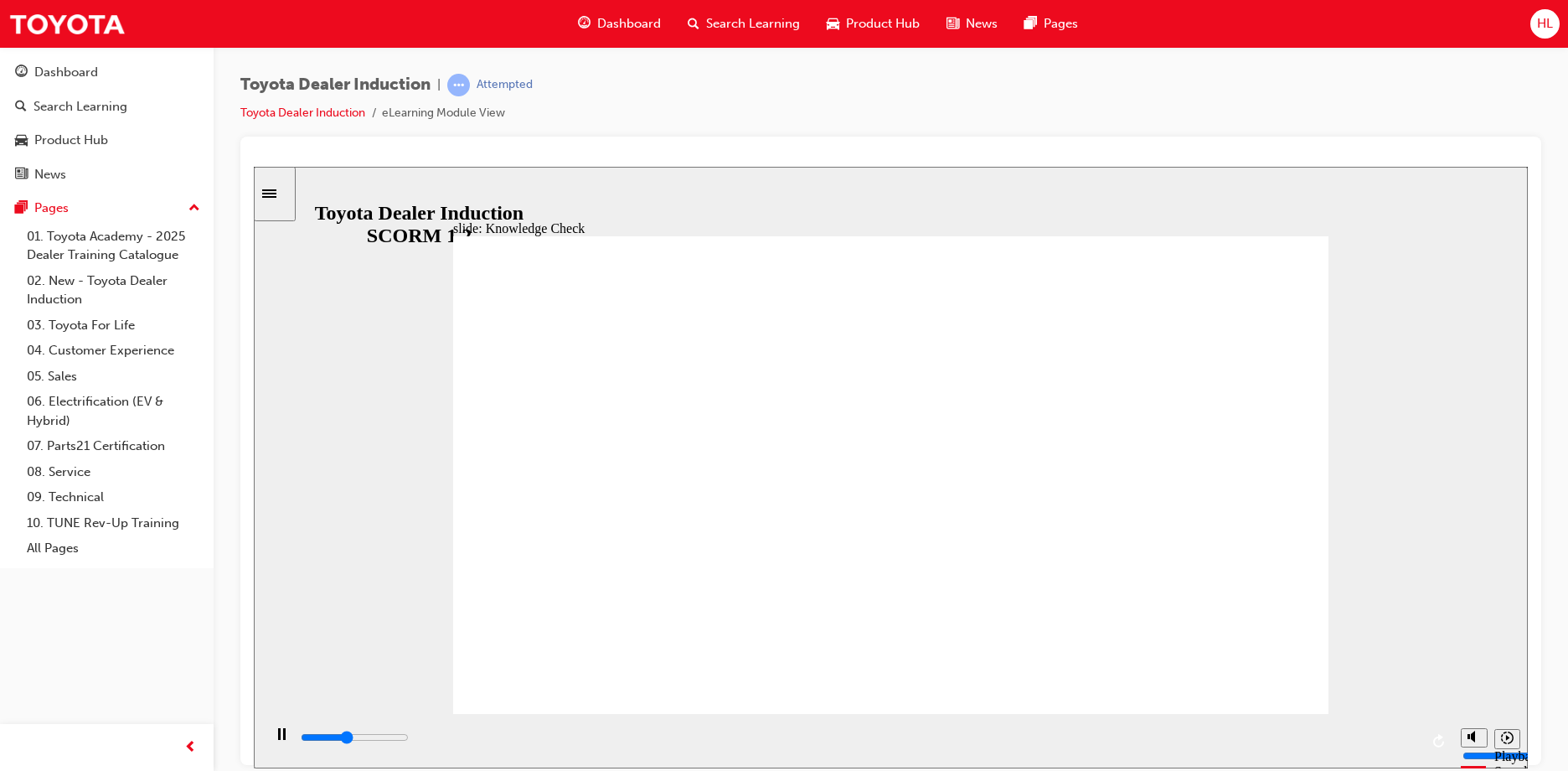 type on "2100" 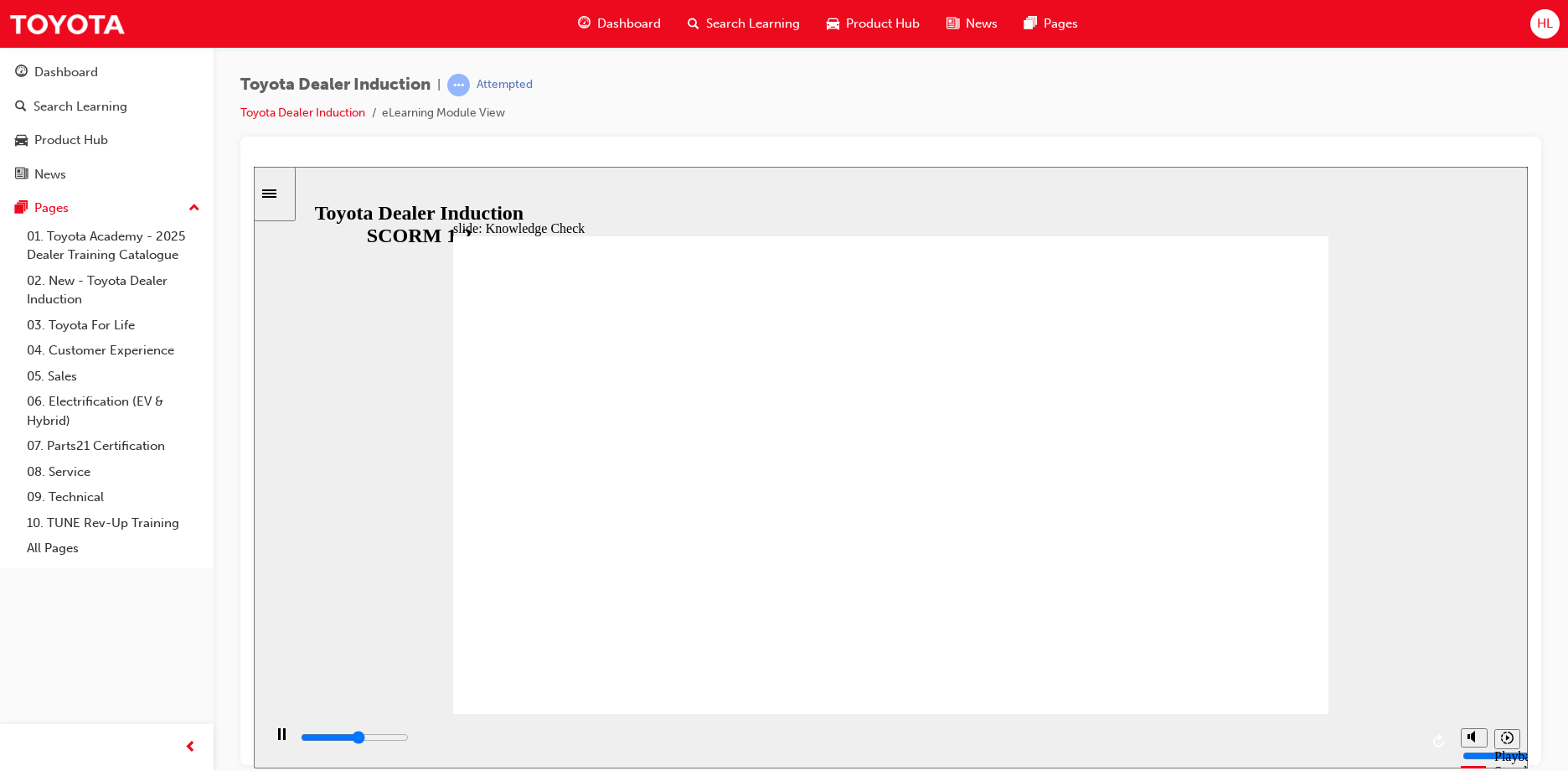 type on "2800" 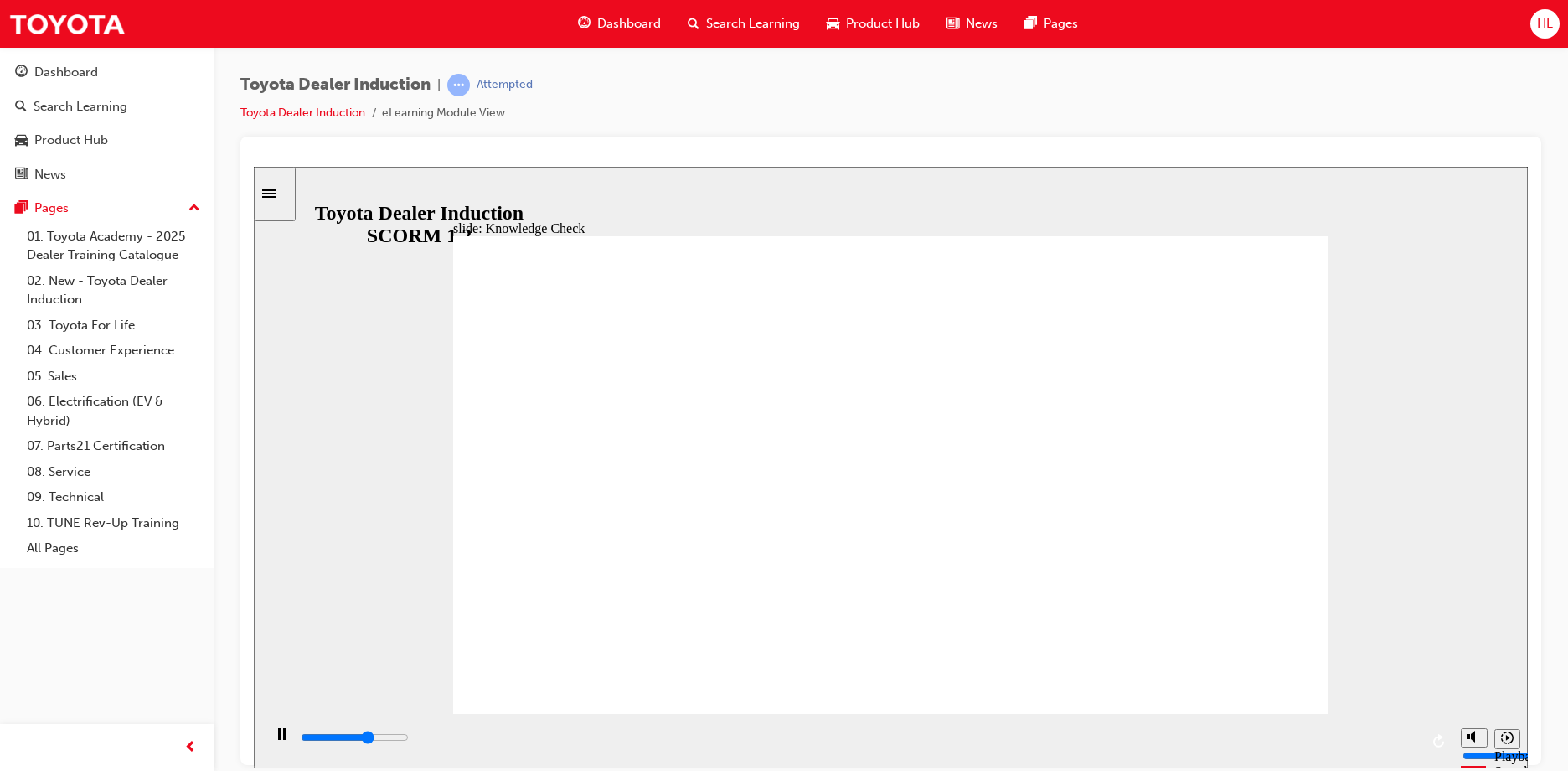type on "3200" 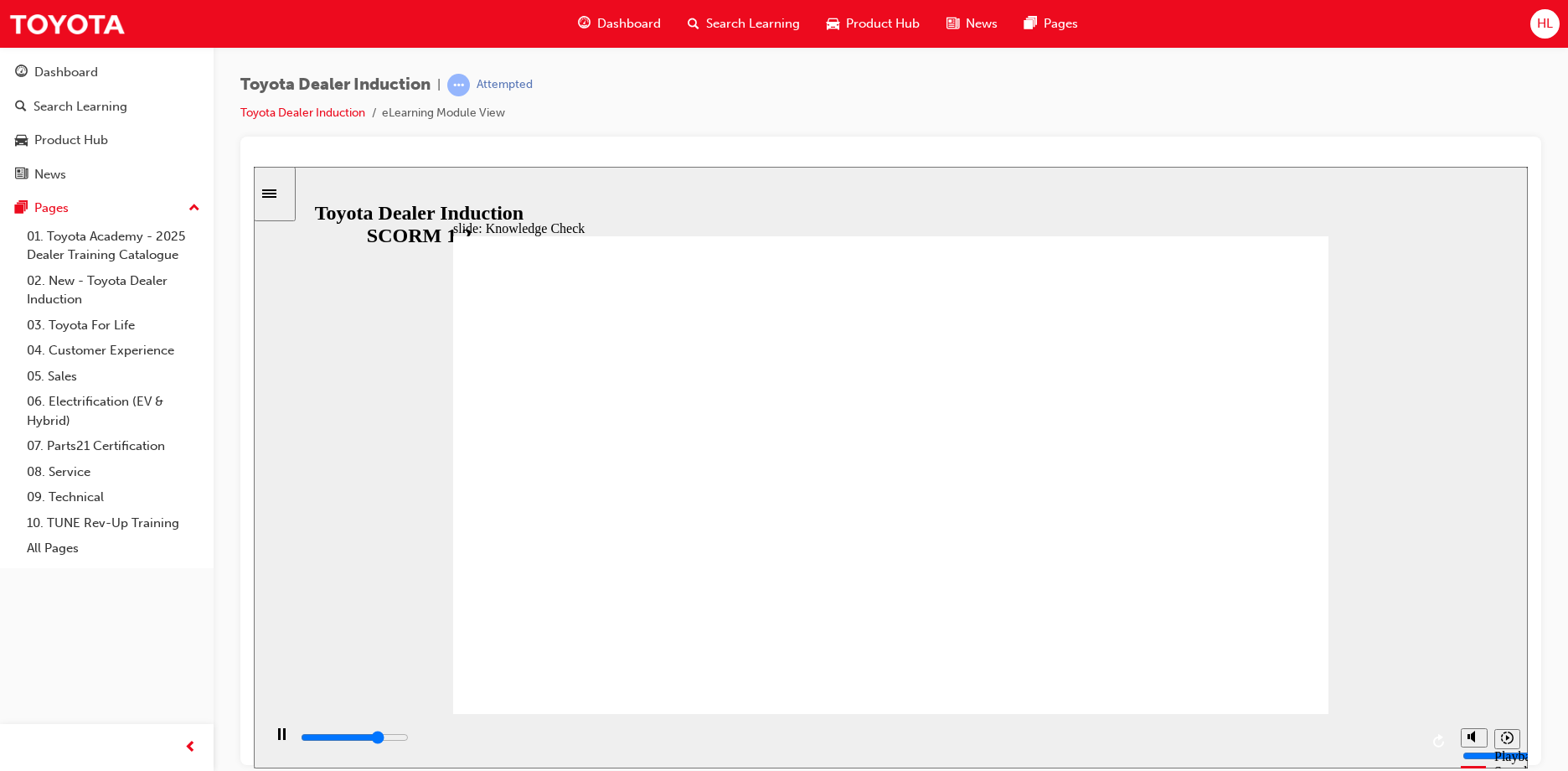 type on "3800" 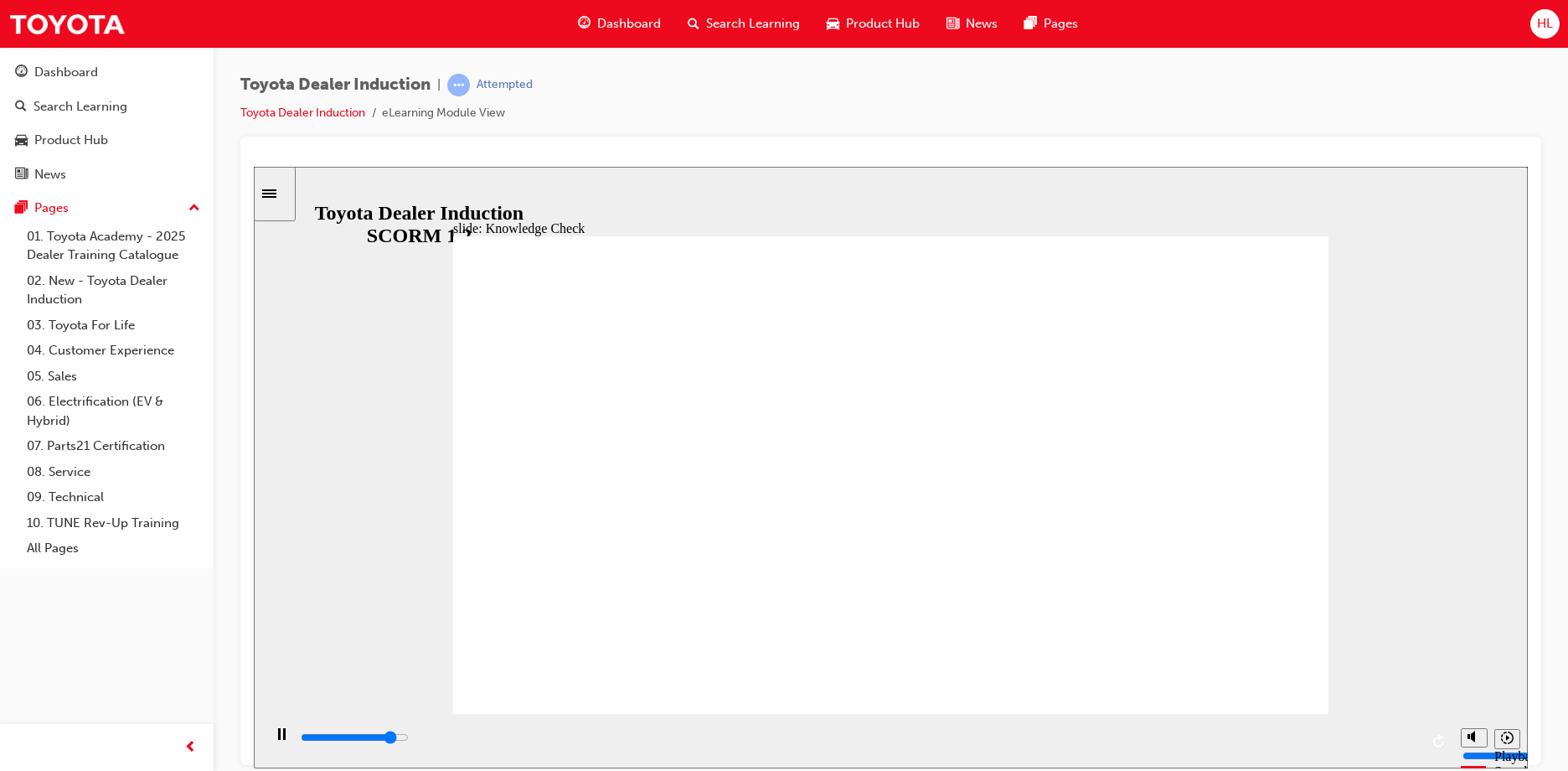 type on "4400" 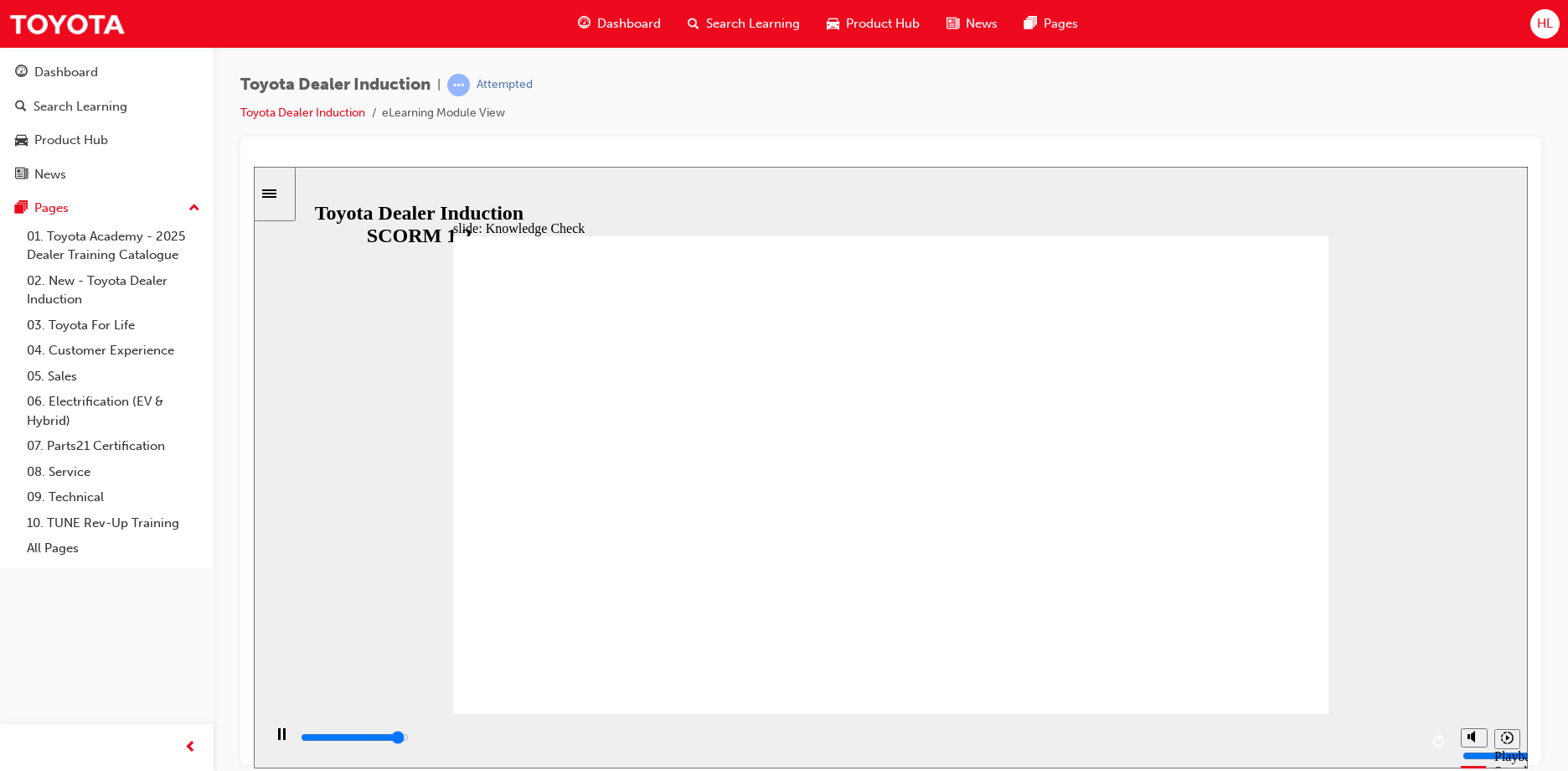 drag, startPoint x: 843, startPoint y: 605, endPoint x: 838, endPoint y: 649, distance: 44.28318 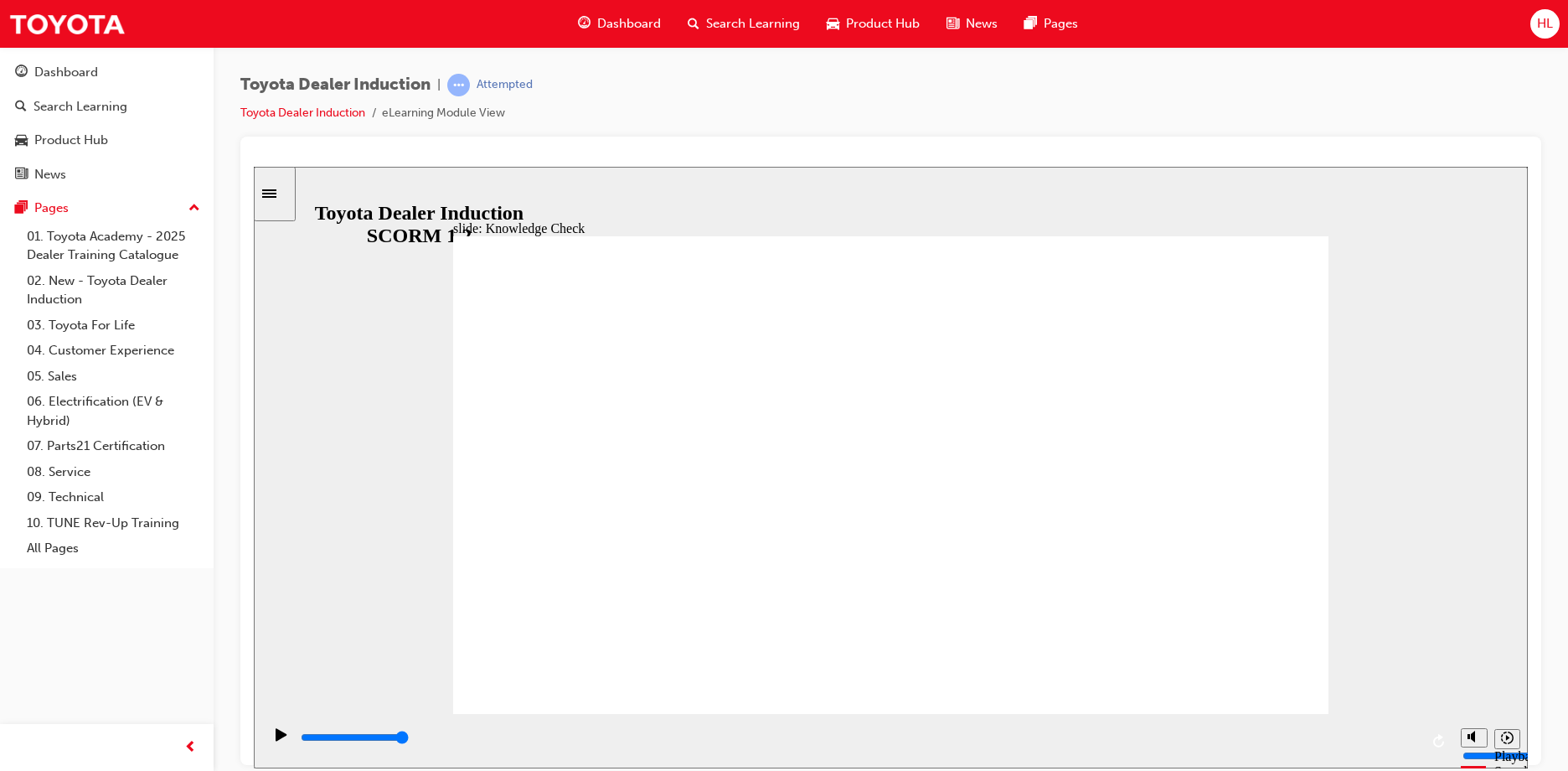 click 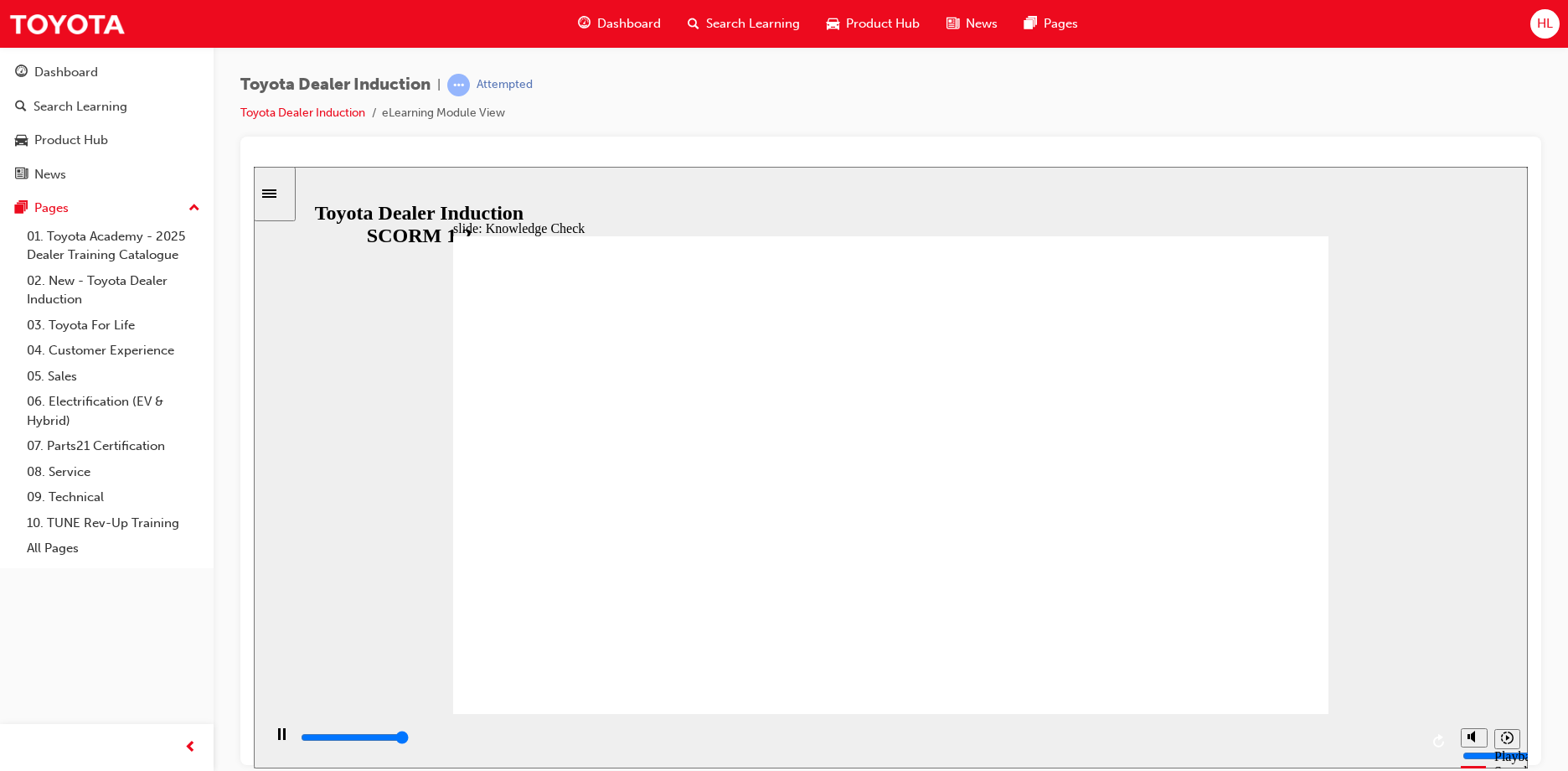 type on "5000" 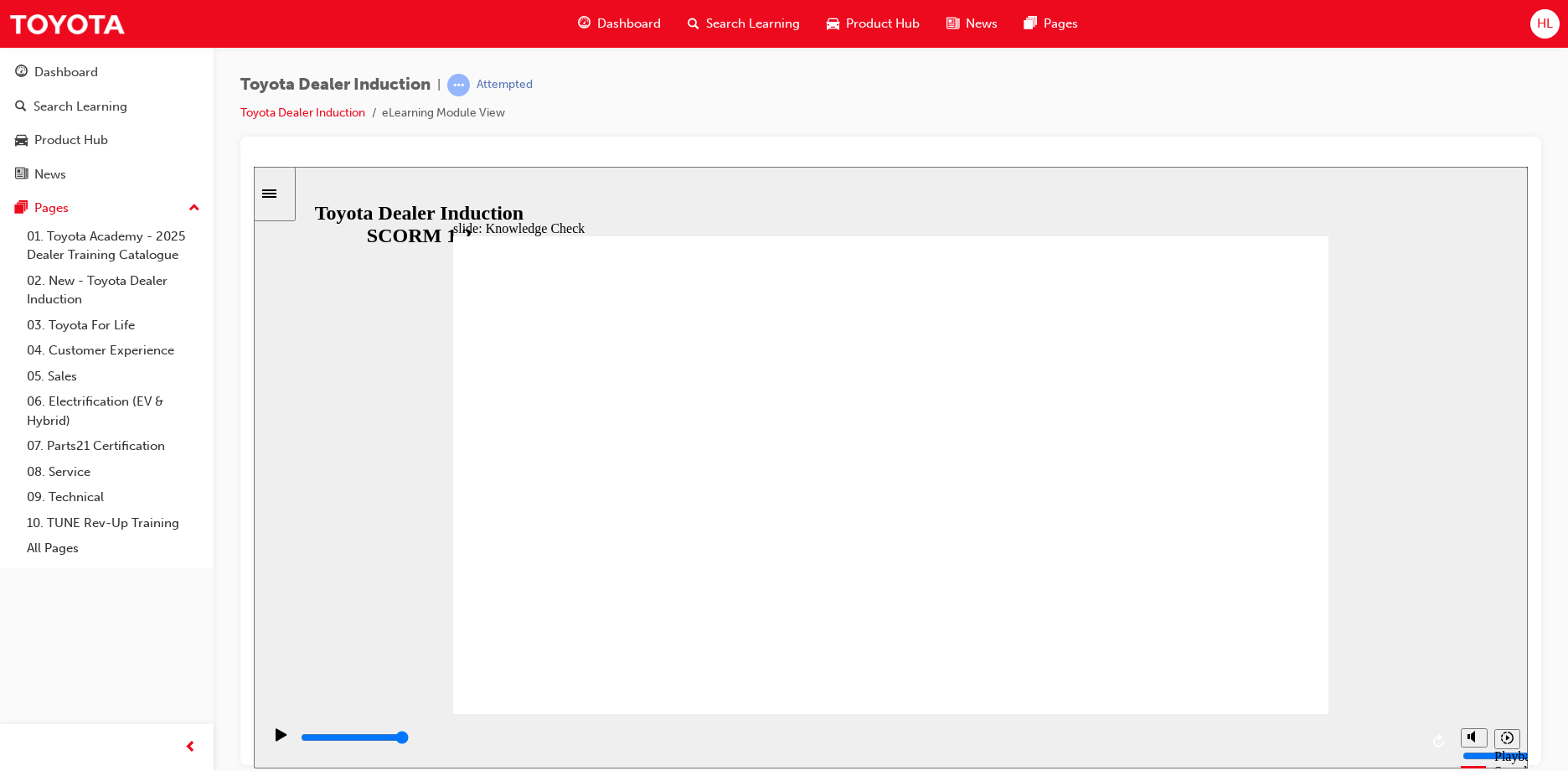 radio on "true" 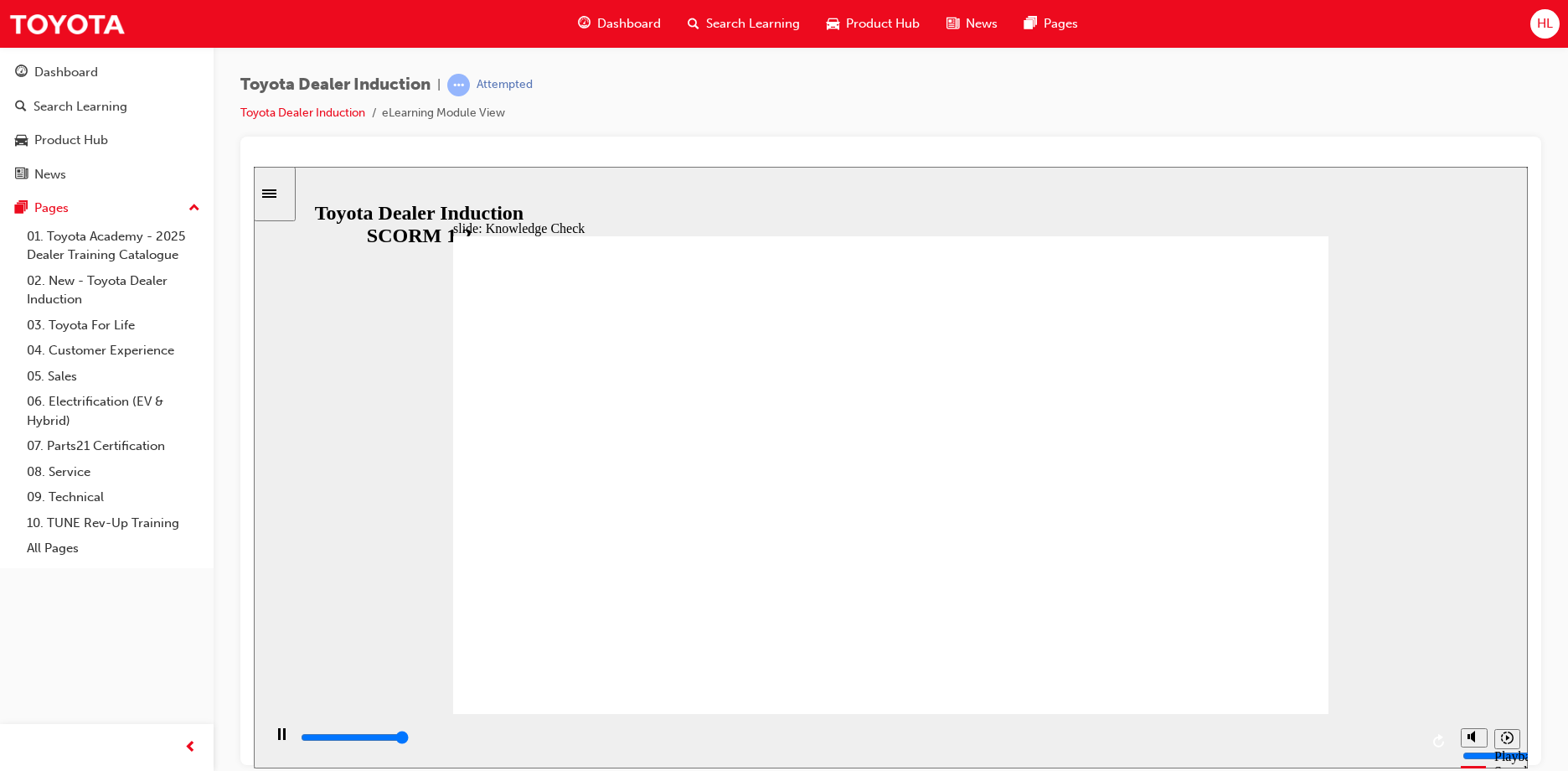 type on "5000" 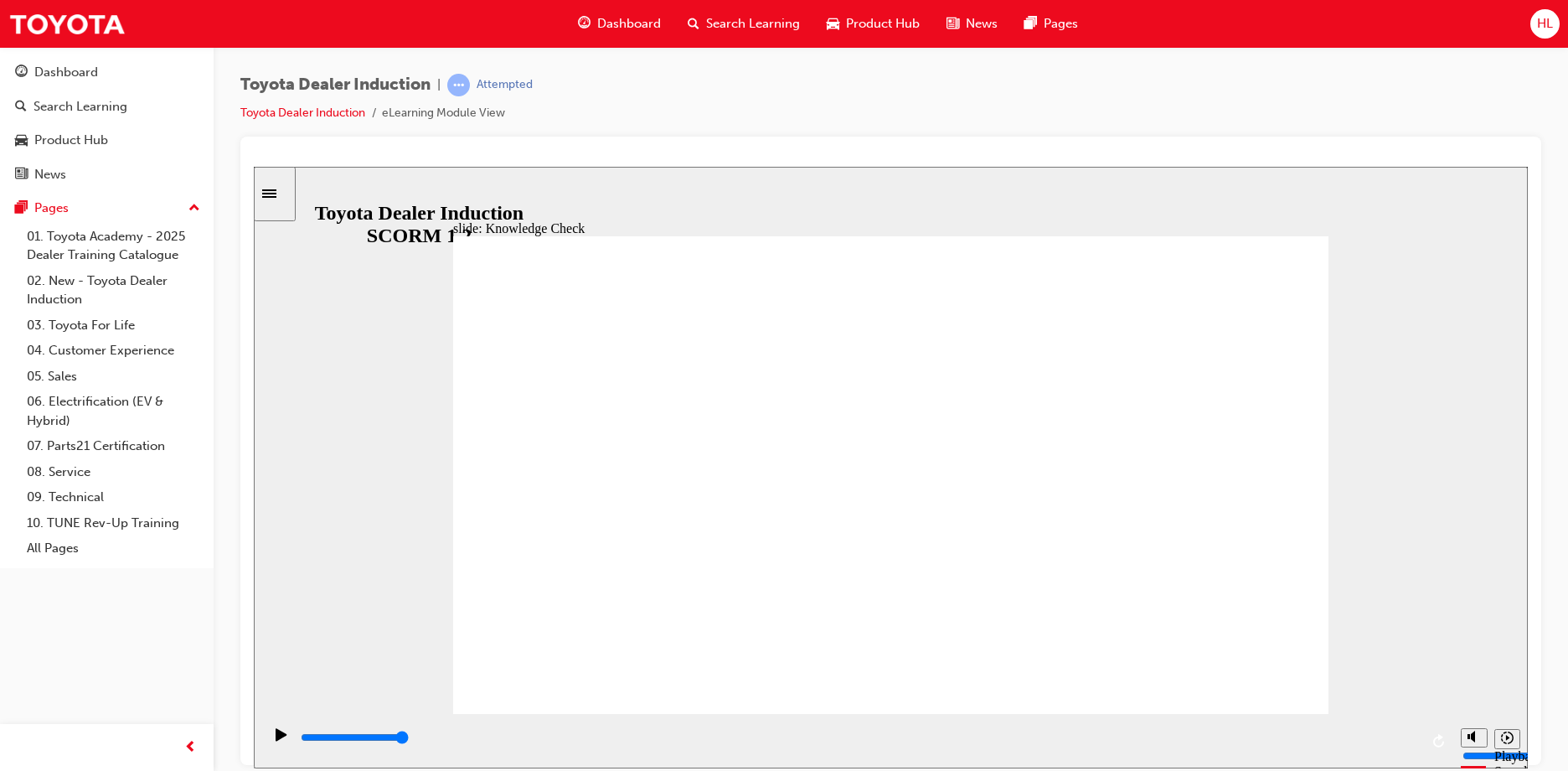checkbox on "true" 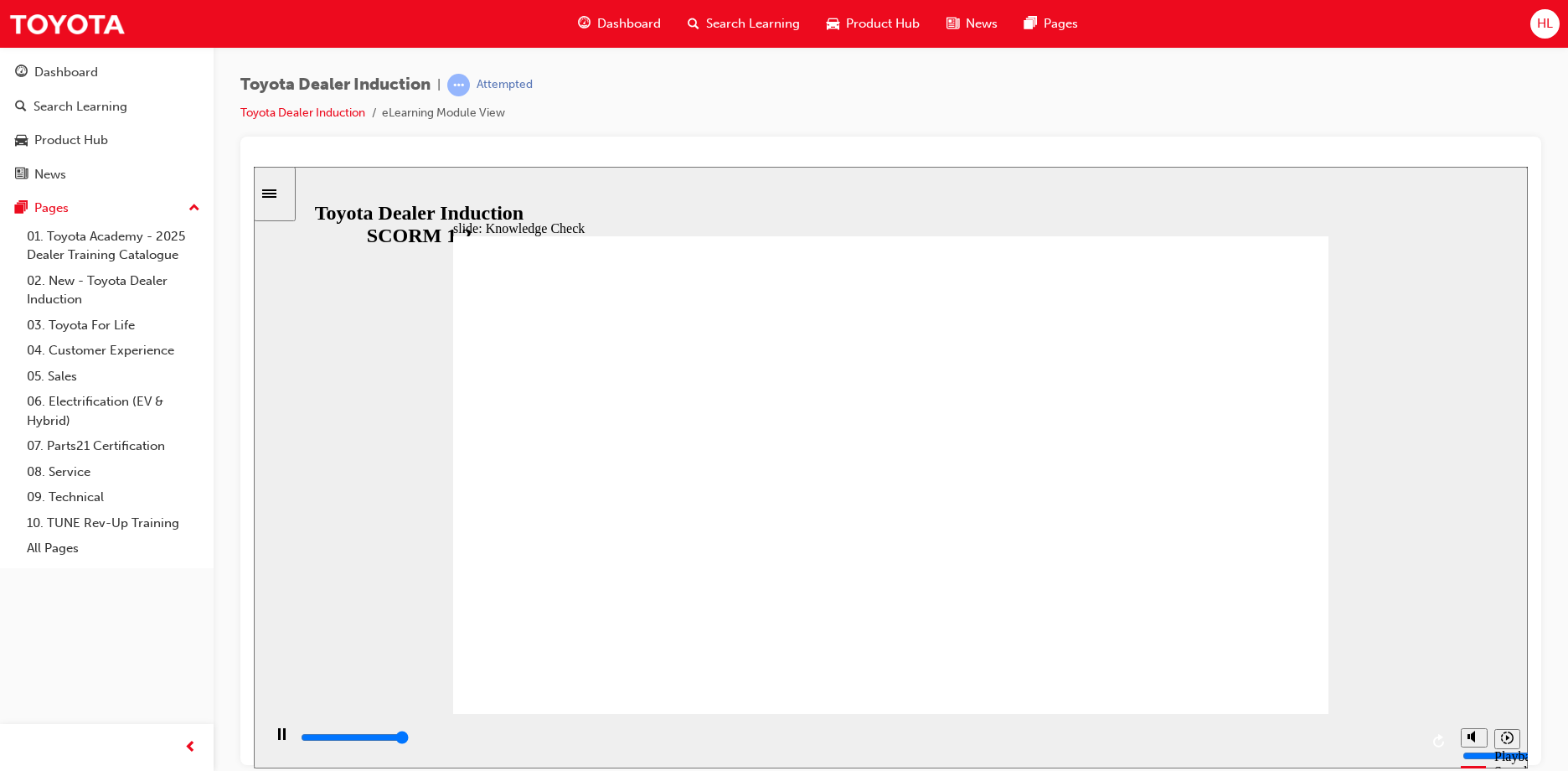 type on "5000" 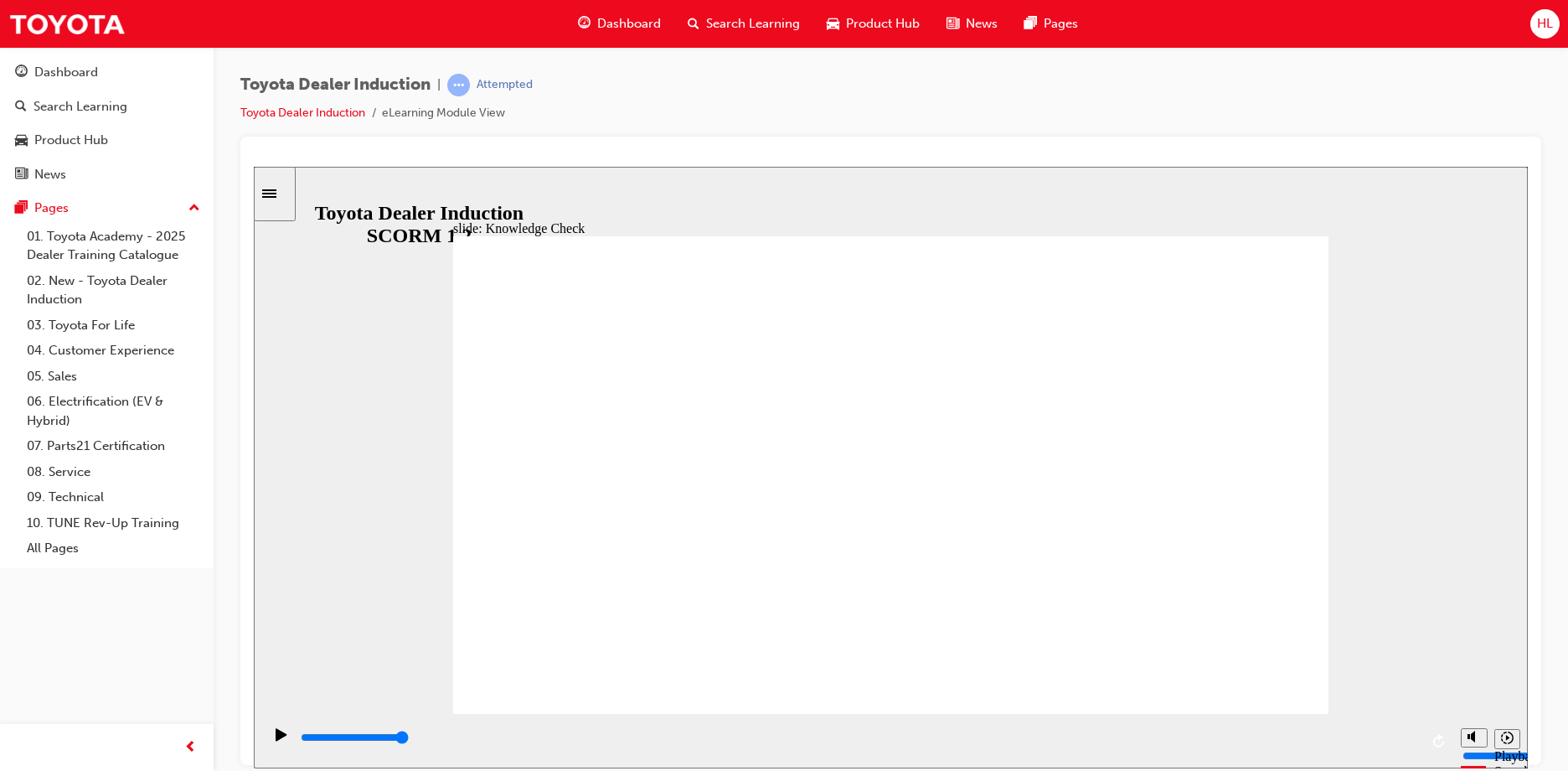 checkbox on "true" 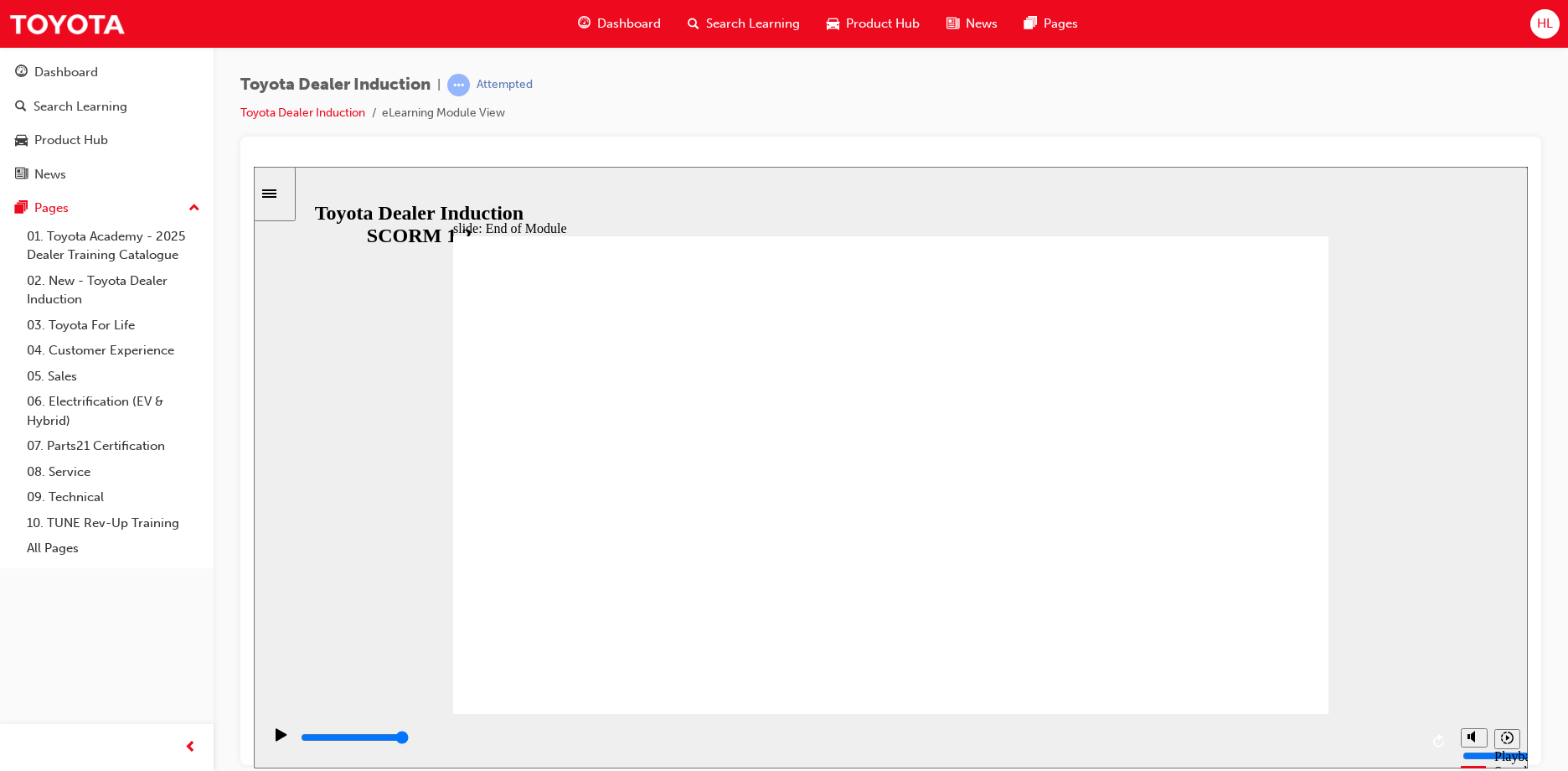 click on "EXIT EXIT" at bounding box center (1250, 1730) 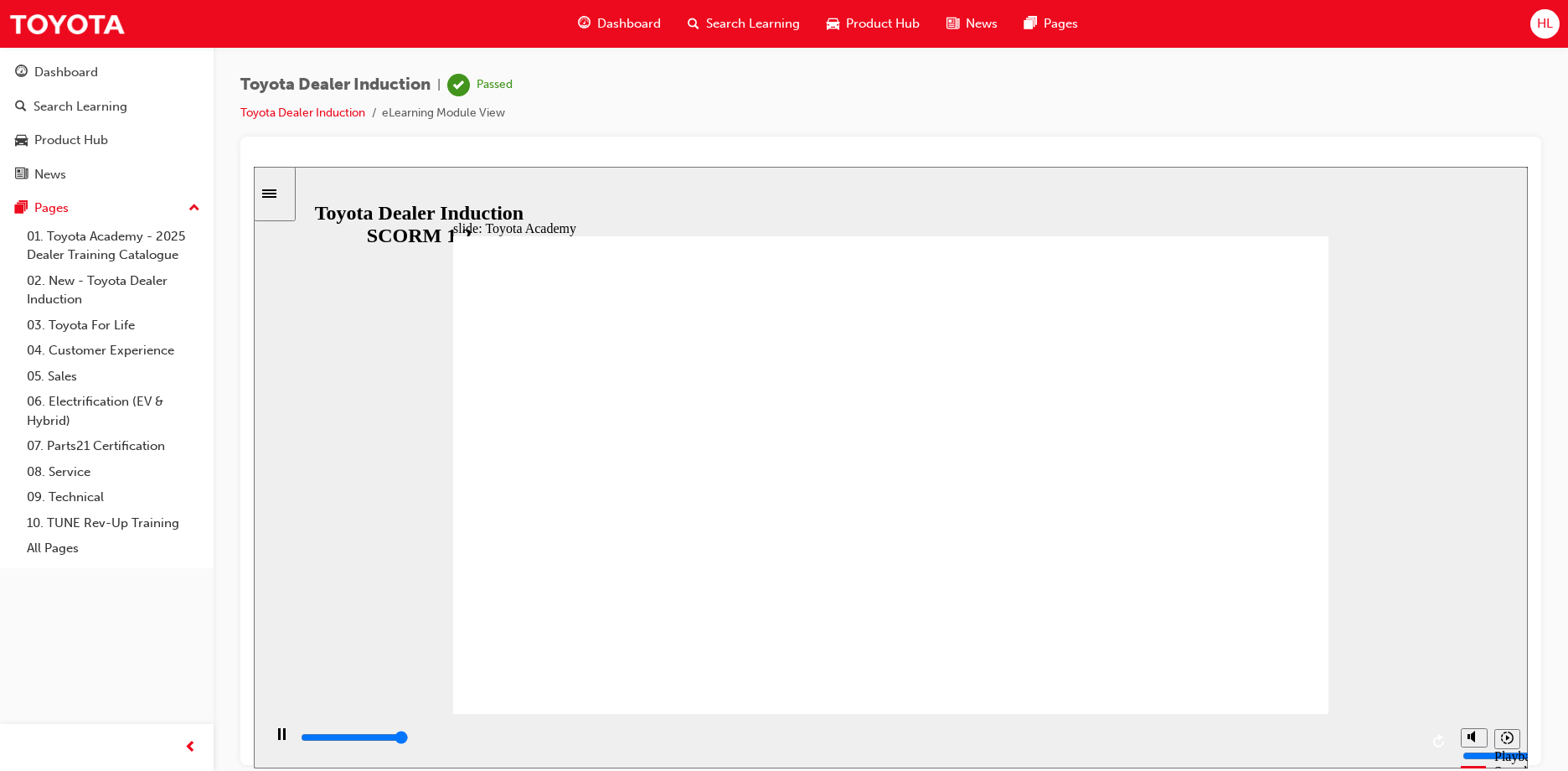 type on "9900" 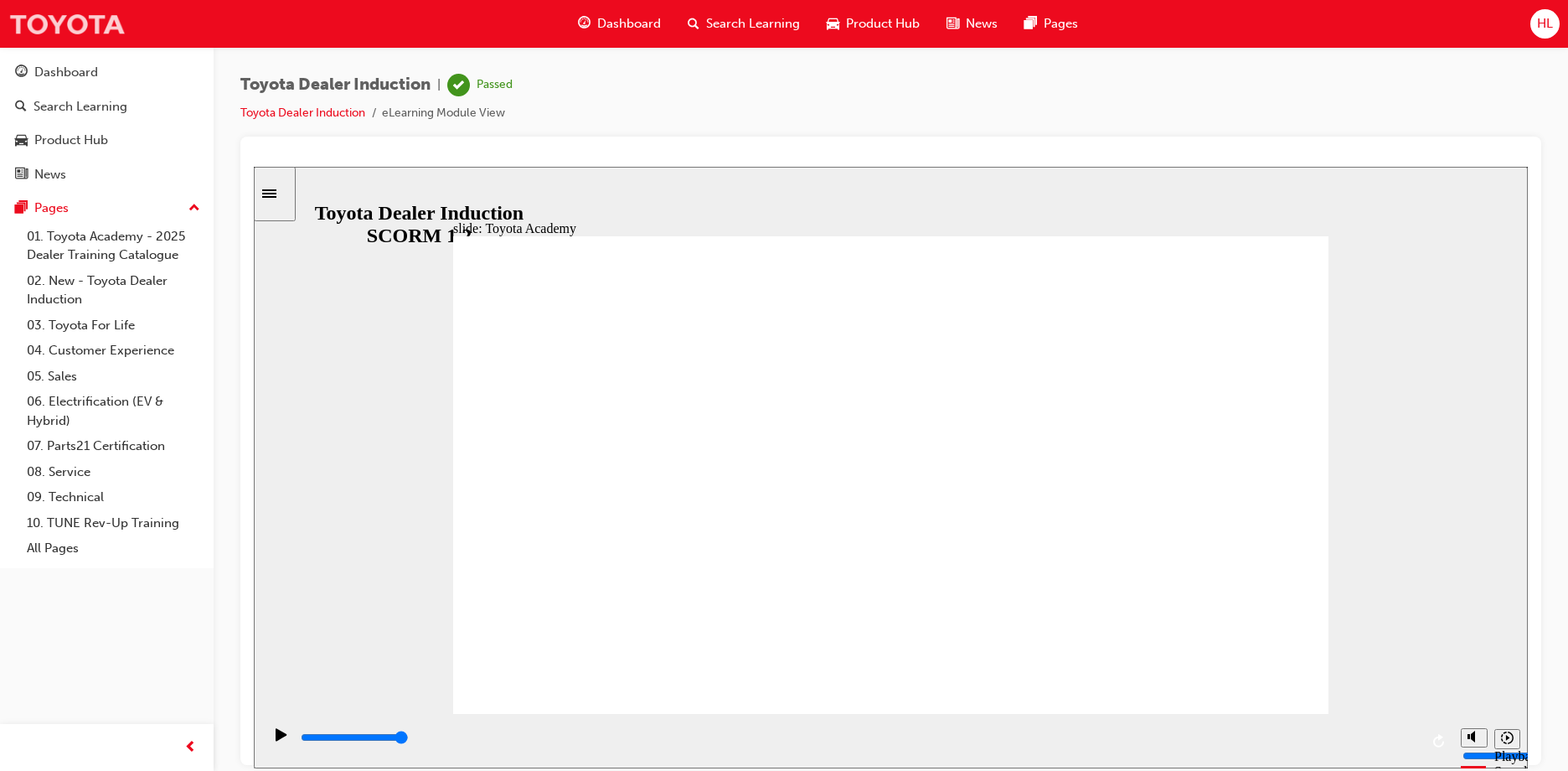 click at bounding box center (67, 23) 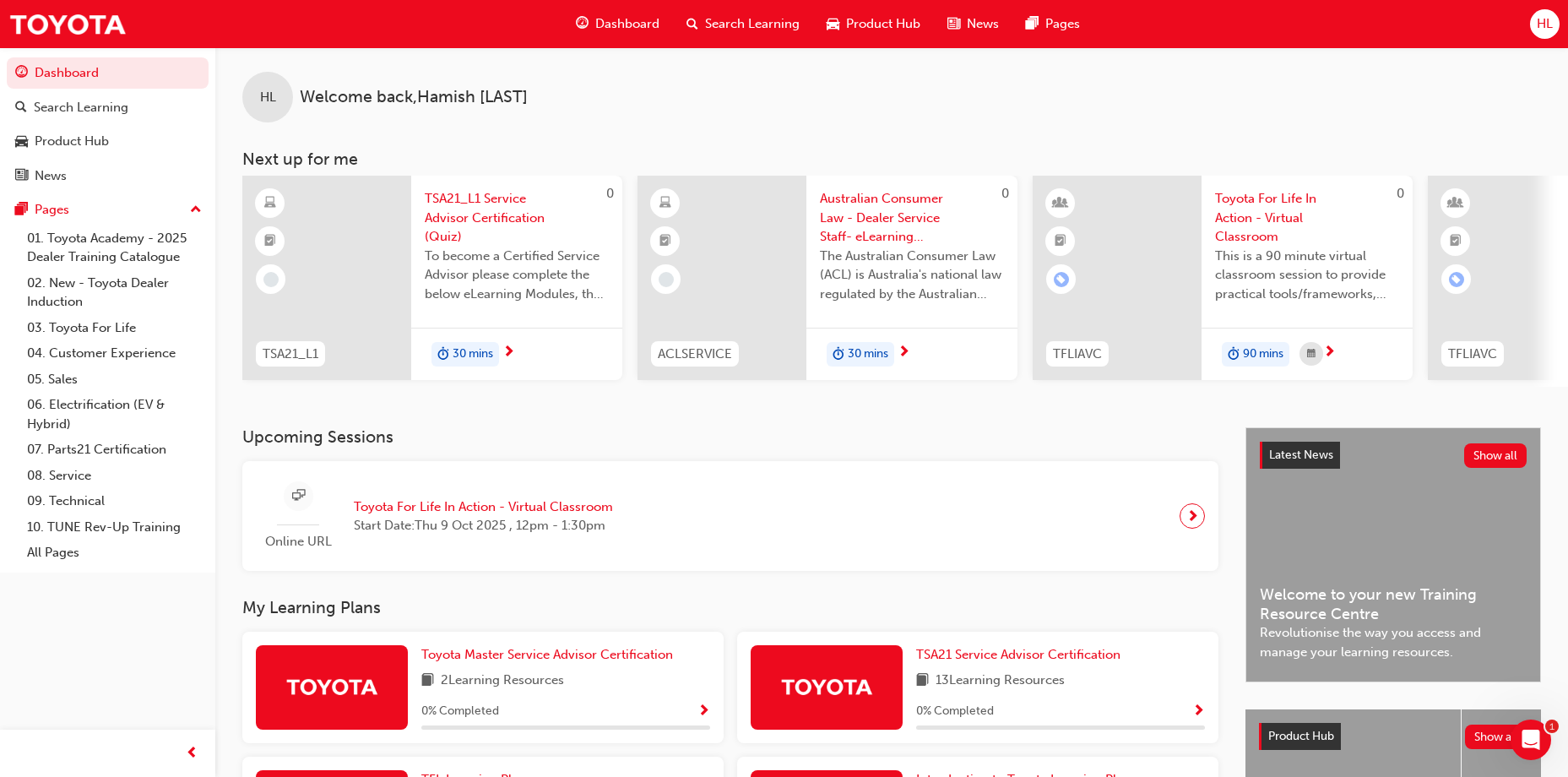 scroll, scrollTop: 0, scrollLeft: 0, axis: both 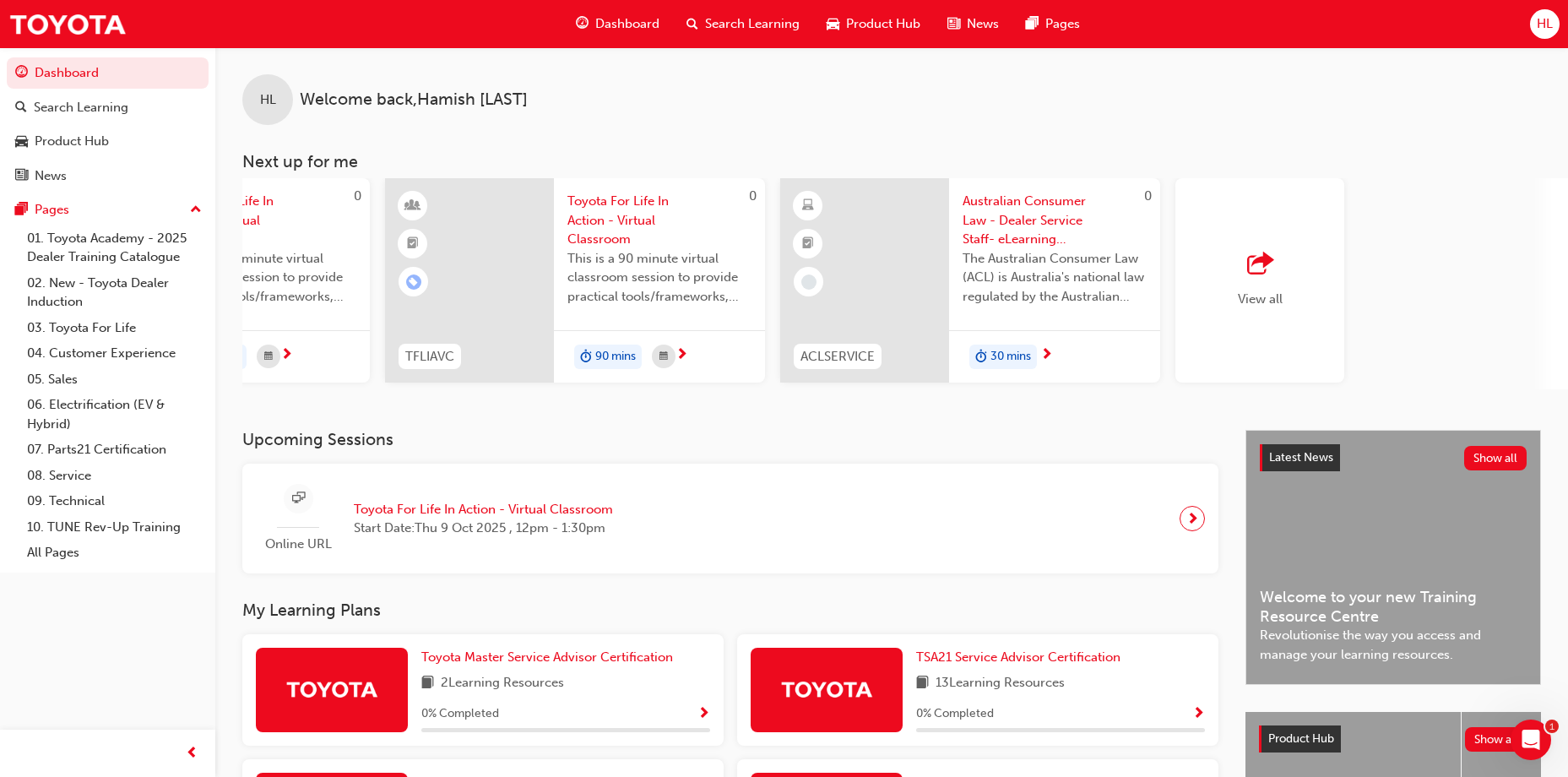 click at bounding box center [1260, 264] 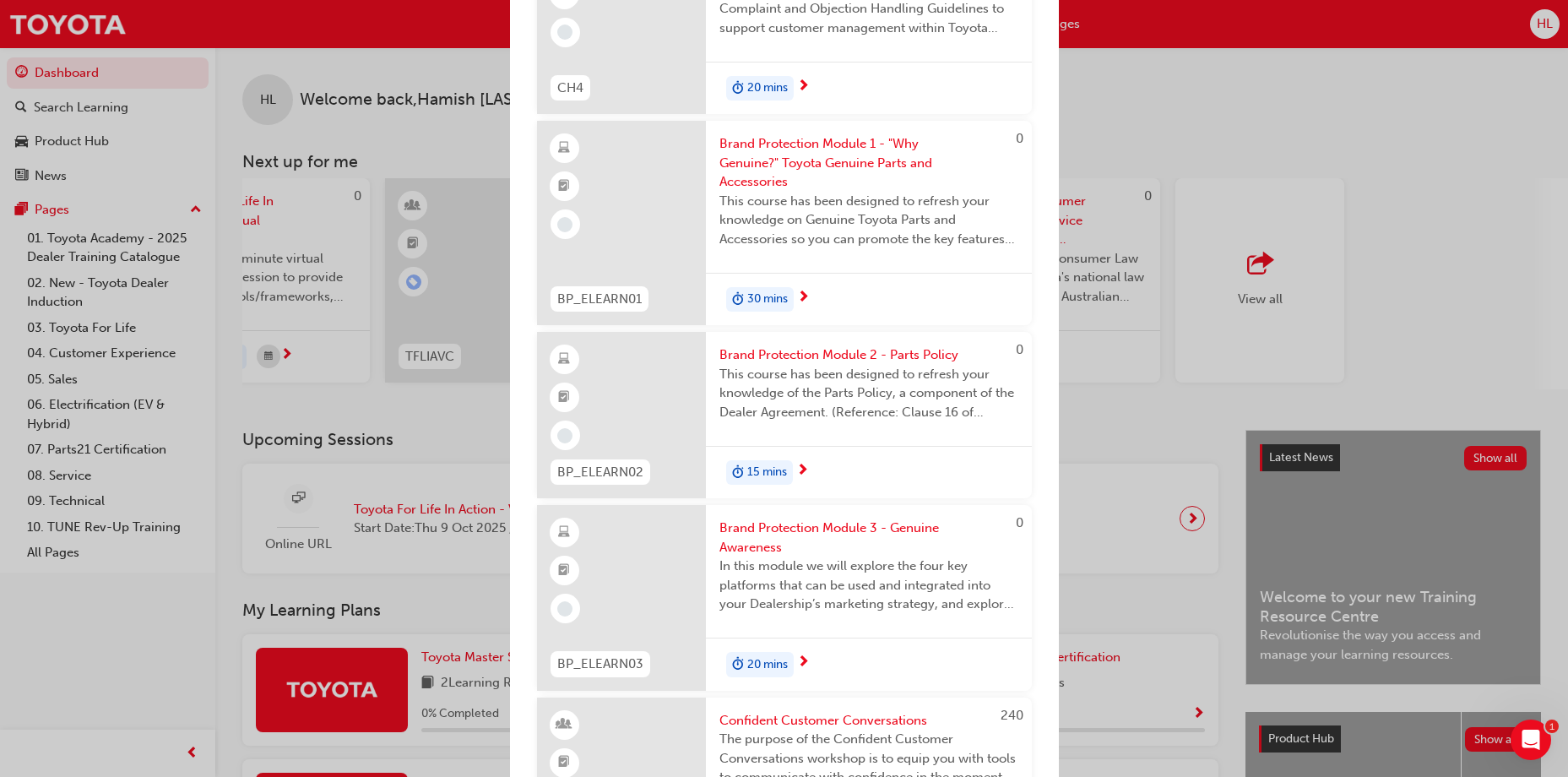 scroll, scrollTop: 7739, scrollLeft: 0, axis: vertical 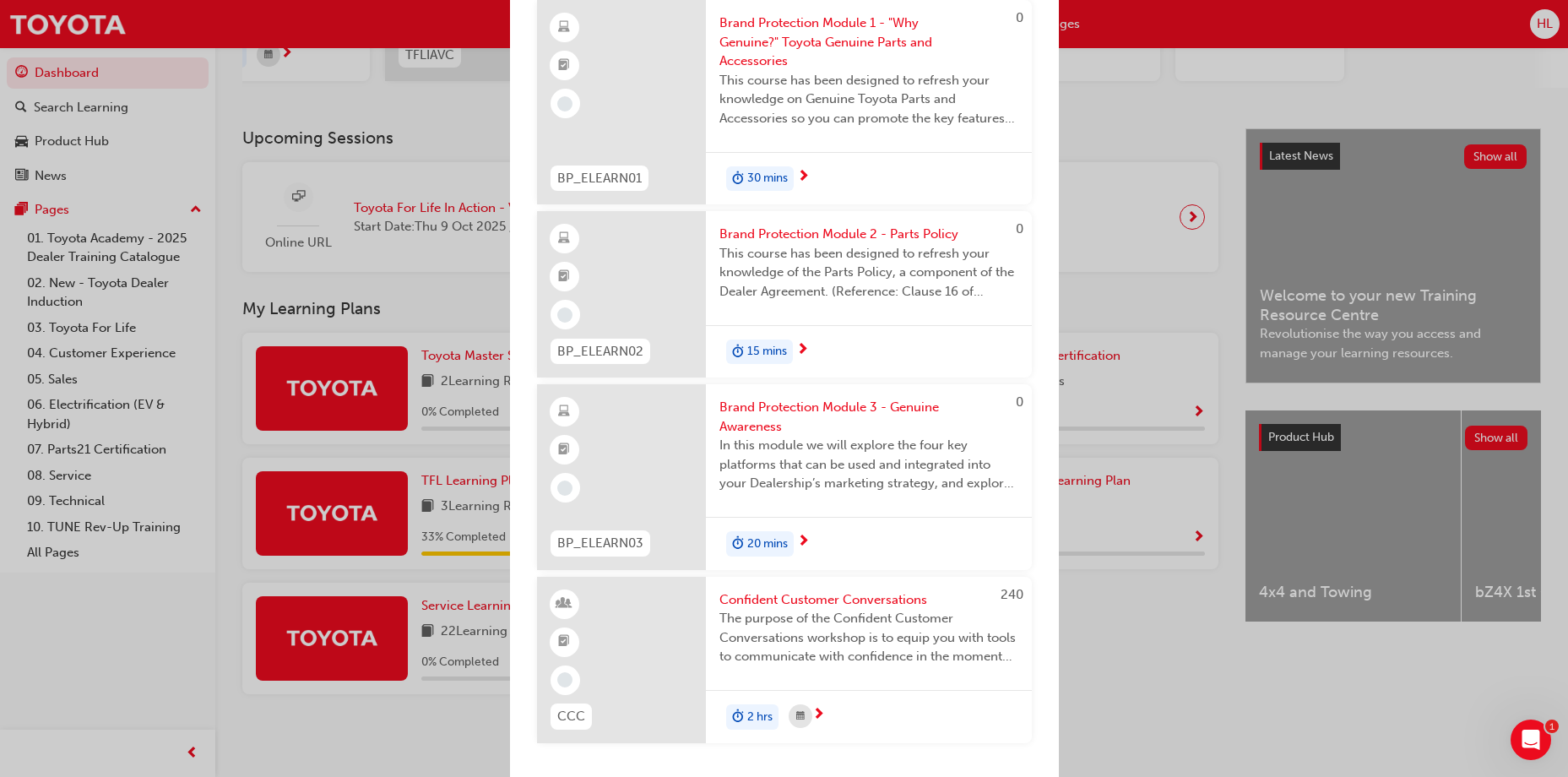 click on "Next up for me 0 TSA21_L1 TSA21_L1 Service Advisor Certification (Quiz) To become a Certified Service Advisor please complete the below eLearning Modules, the Service Advisor Foundations face to face course, and this online Service Advisor Certification Quiz.  30 mins 0 ACLSERVICE Australian Consumer Law - Dealer Service Staff- eLearning Module The Australian Consumer Law (ACL) is [COUNTRY]s national law regulated by the Australian Competition and Consumer Commission (ACCC) concerning consumer protection. 30 mins 0 TFLIAVC Toyota For Life In Action - Virtual Classroom This is a 90 minute virtual classroom session to provide practical tools/frameworks, behaviours and processes to support new starters to apply TFL in every interaction.  90 mins 0 TFLIAVC Toyota For Life In Action - Virtual Classroom This is a 90 minute virtual classroom session to provide practical tools/frameworks, behaviours and processes to support new starters to apply TFL in every interaction.  90 mins 0 ACLSERVICE 30 mins 1185 MAS 2 days" at bounding box center (784, 388) 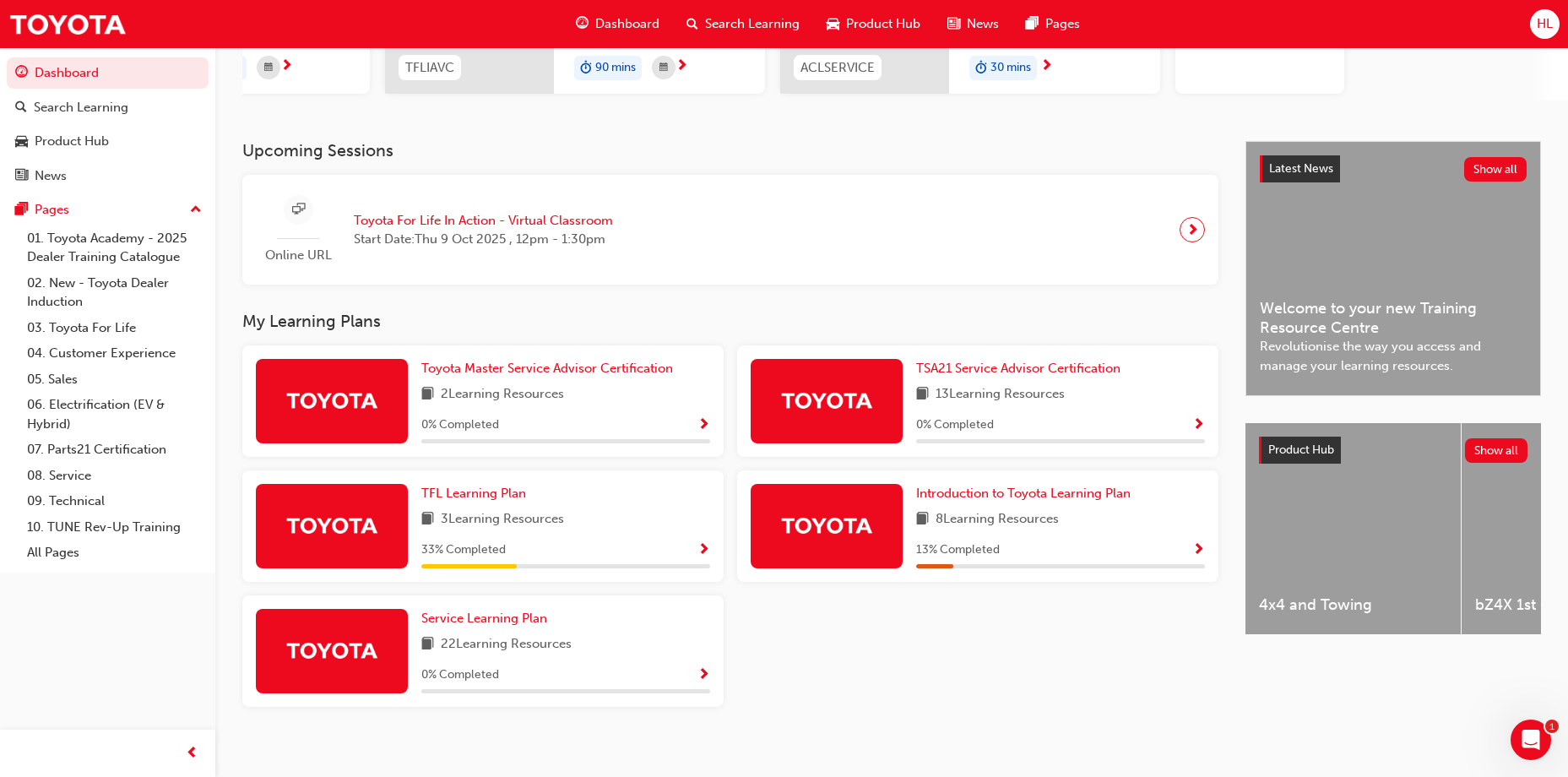 scroll, scrollTop: 308, scrollLeft: 0, axis: vertical 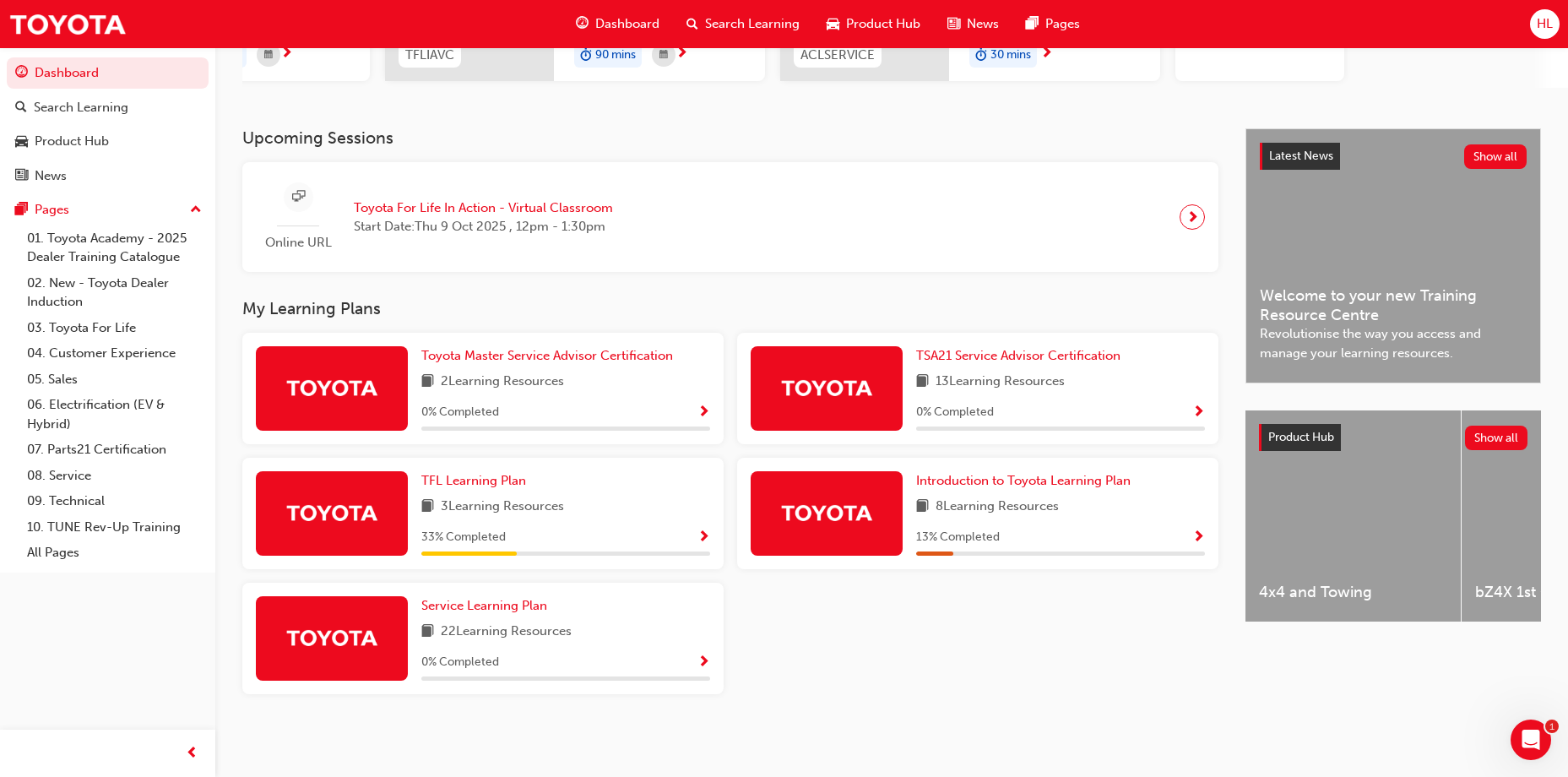 click at bounding box center [703, 663] 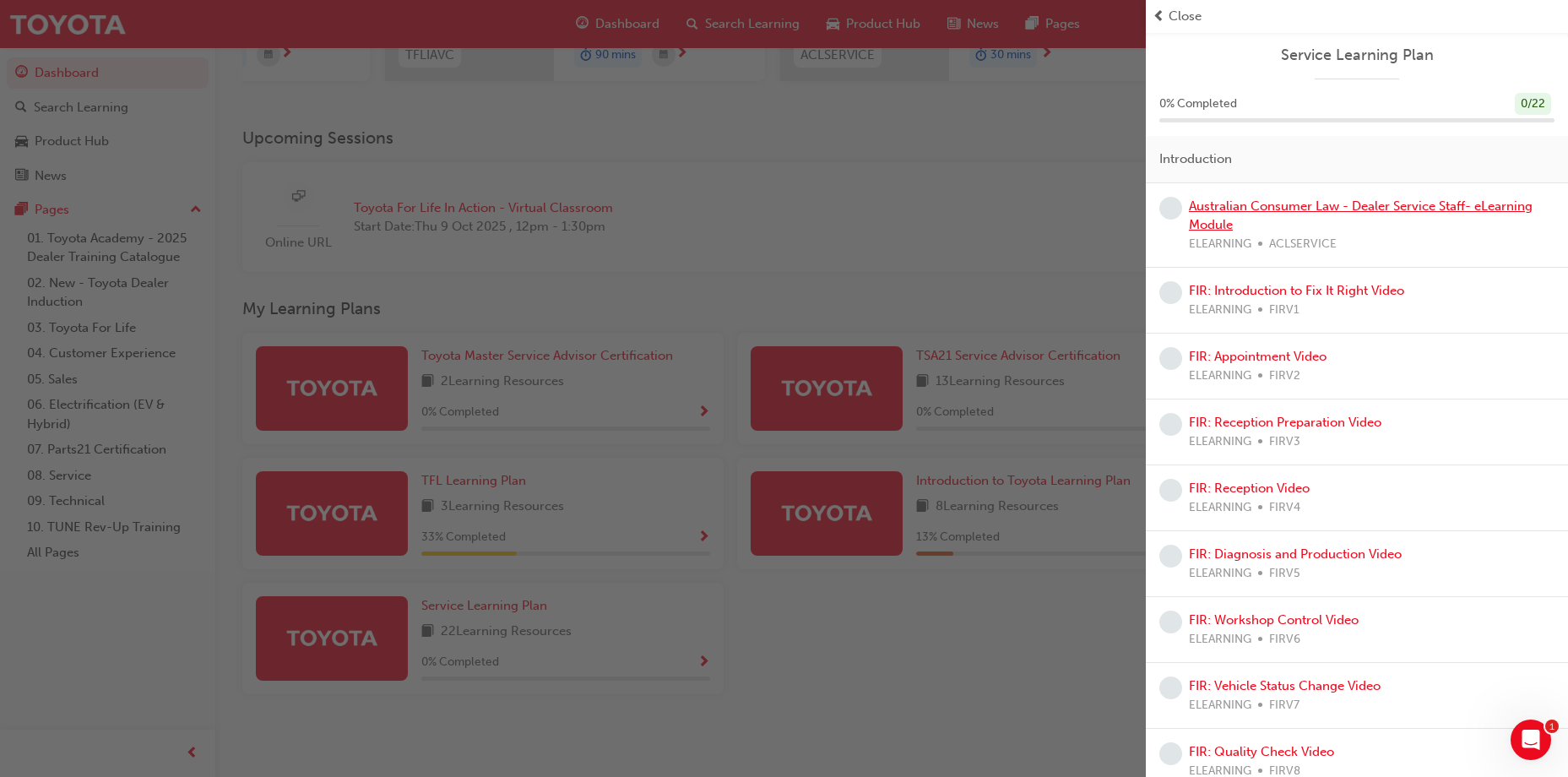 click on "Australian Consumer Law - Dealer Service Staff- eLearning Module" at bounding box center (1360, 215) 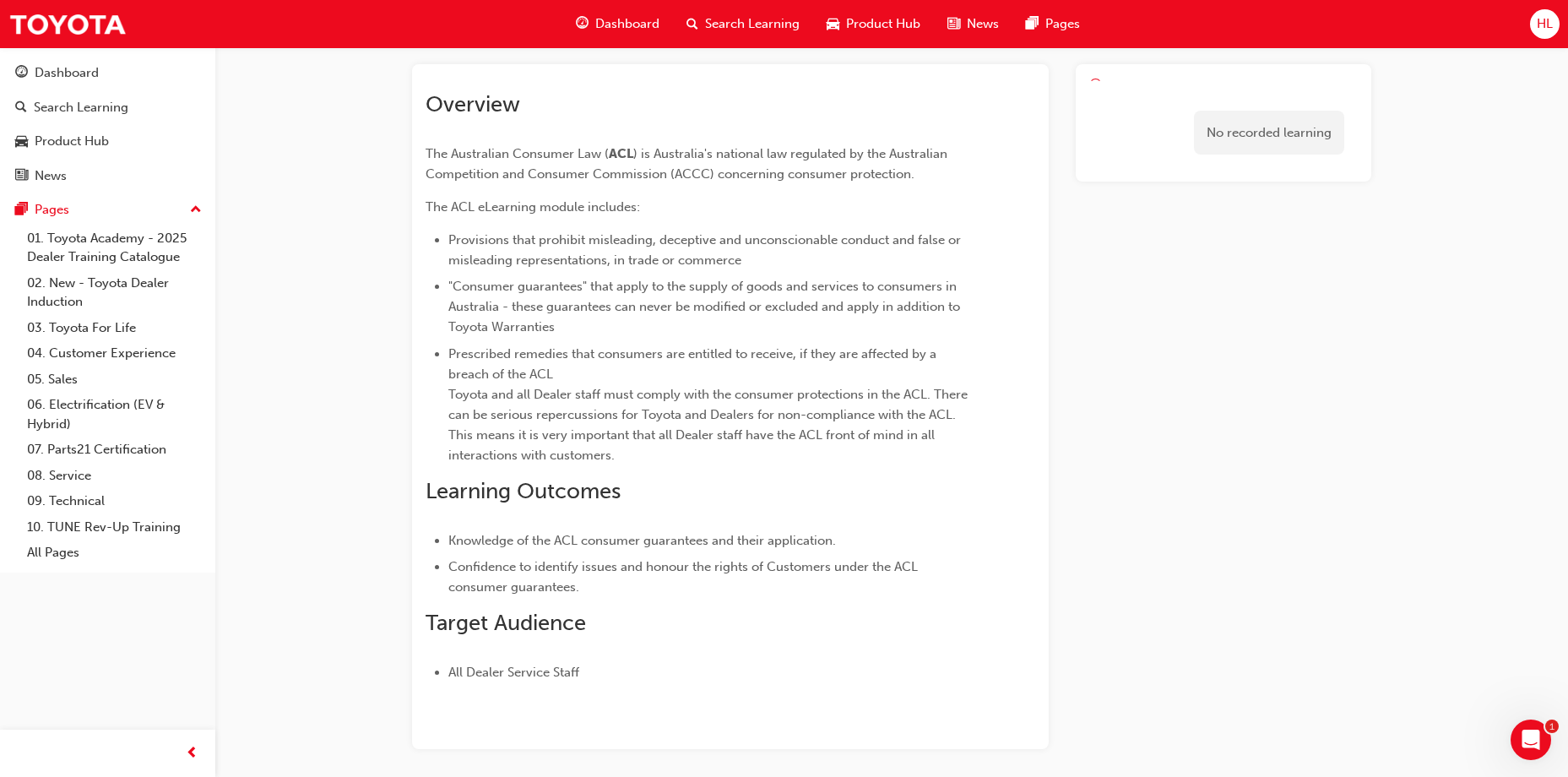 scroll, scrollTop: 0, scrollLeft: 0, axis: both 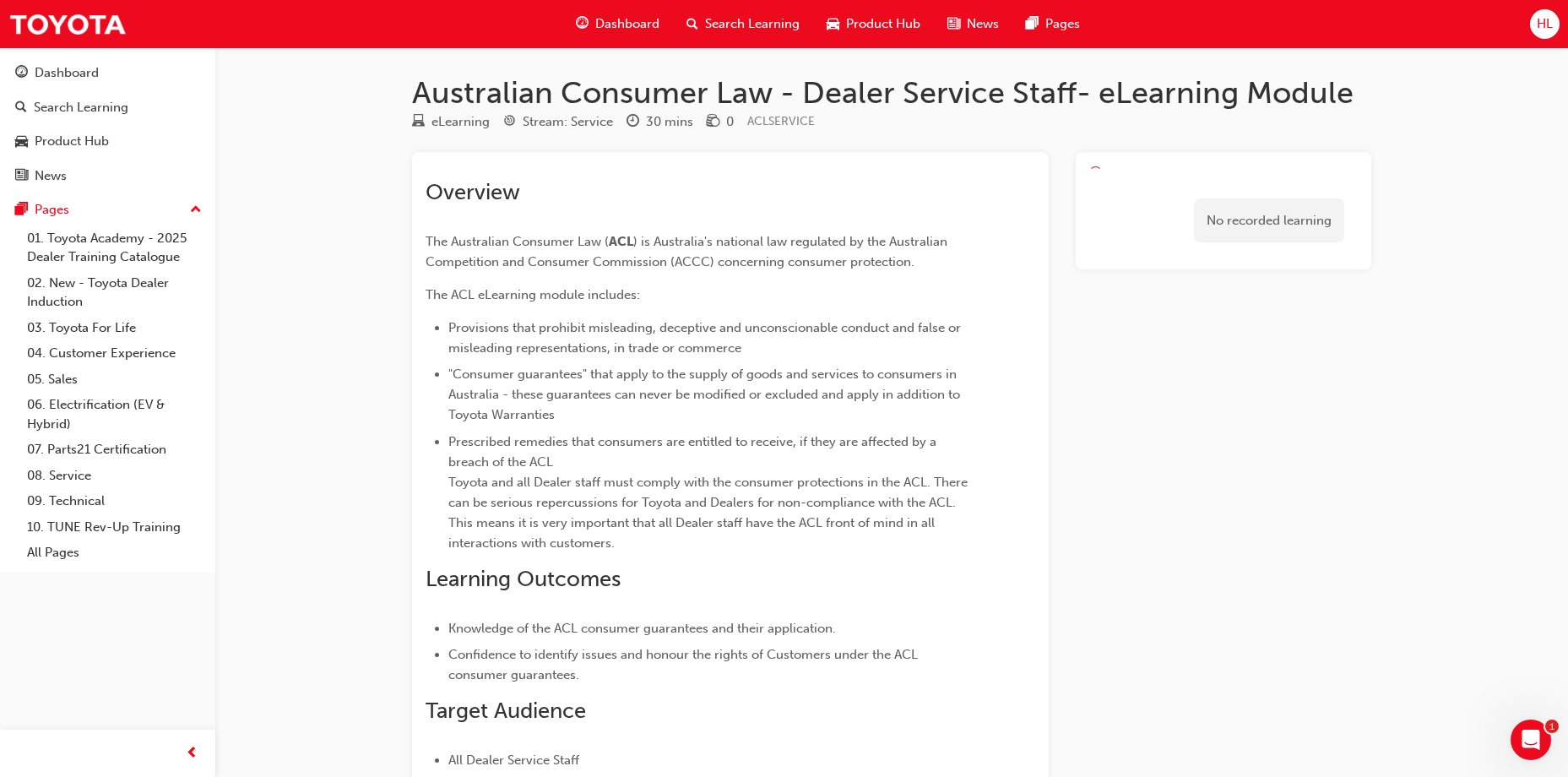 click on "No recorded learning" at bounding box center (1223, 220) 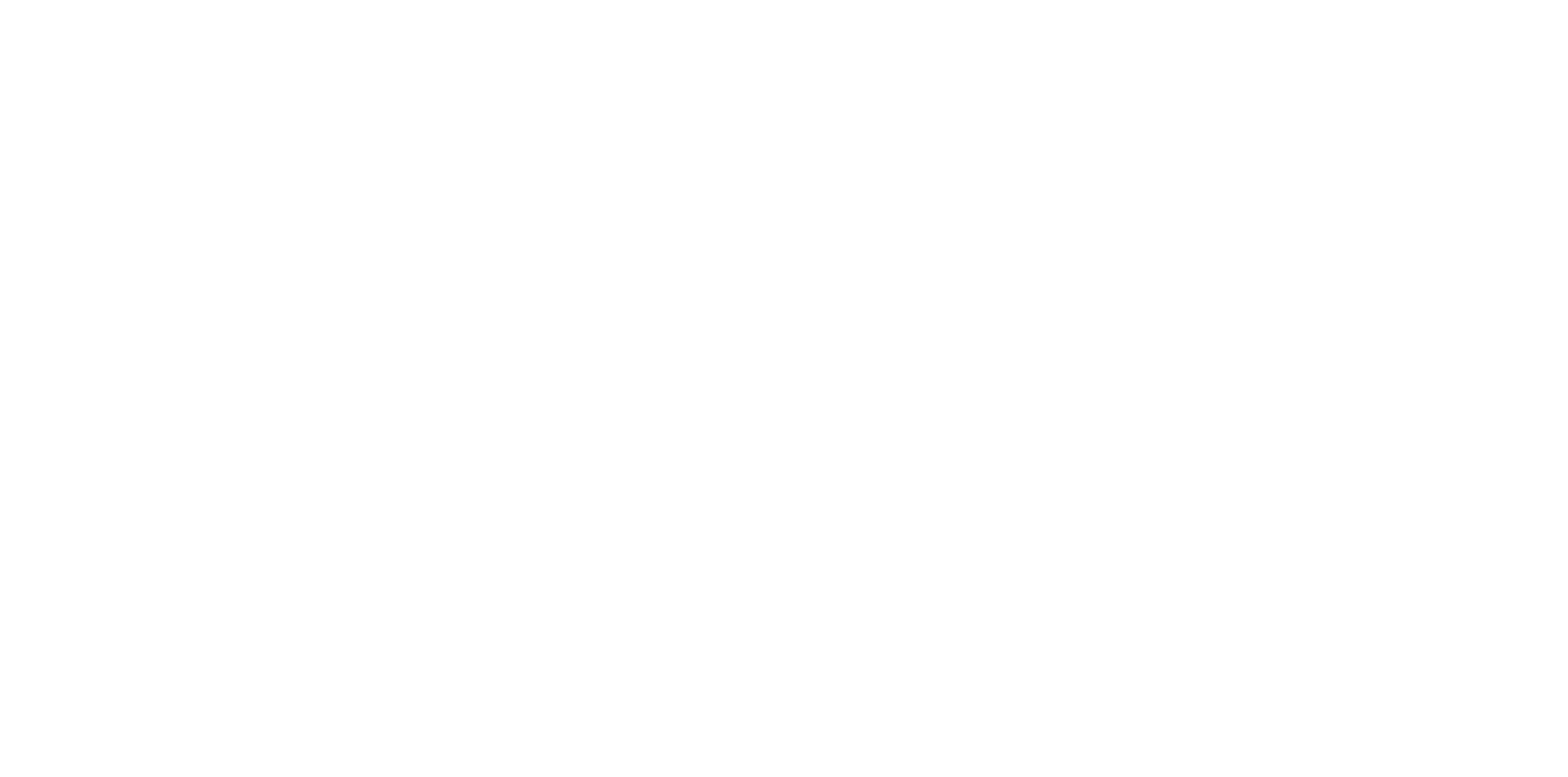 scroll, scrollTop: 0, scrollLeft: 0, axis: both 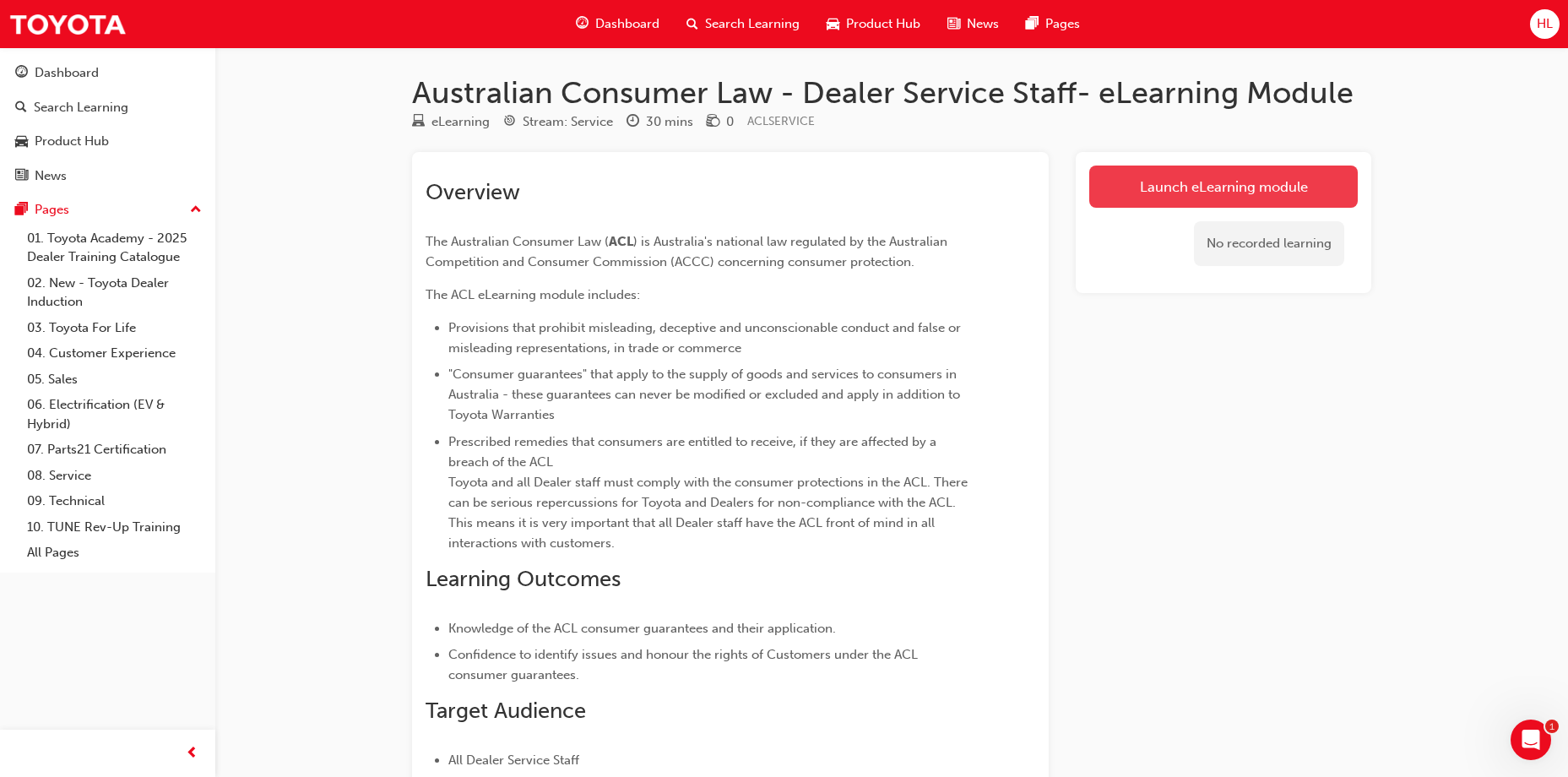 click on "Launch eLearning module" at bounding box center (1223, 187) 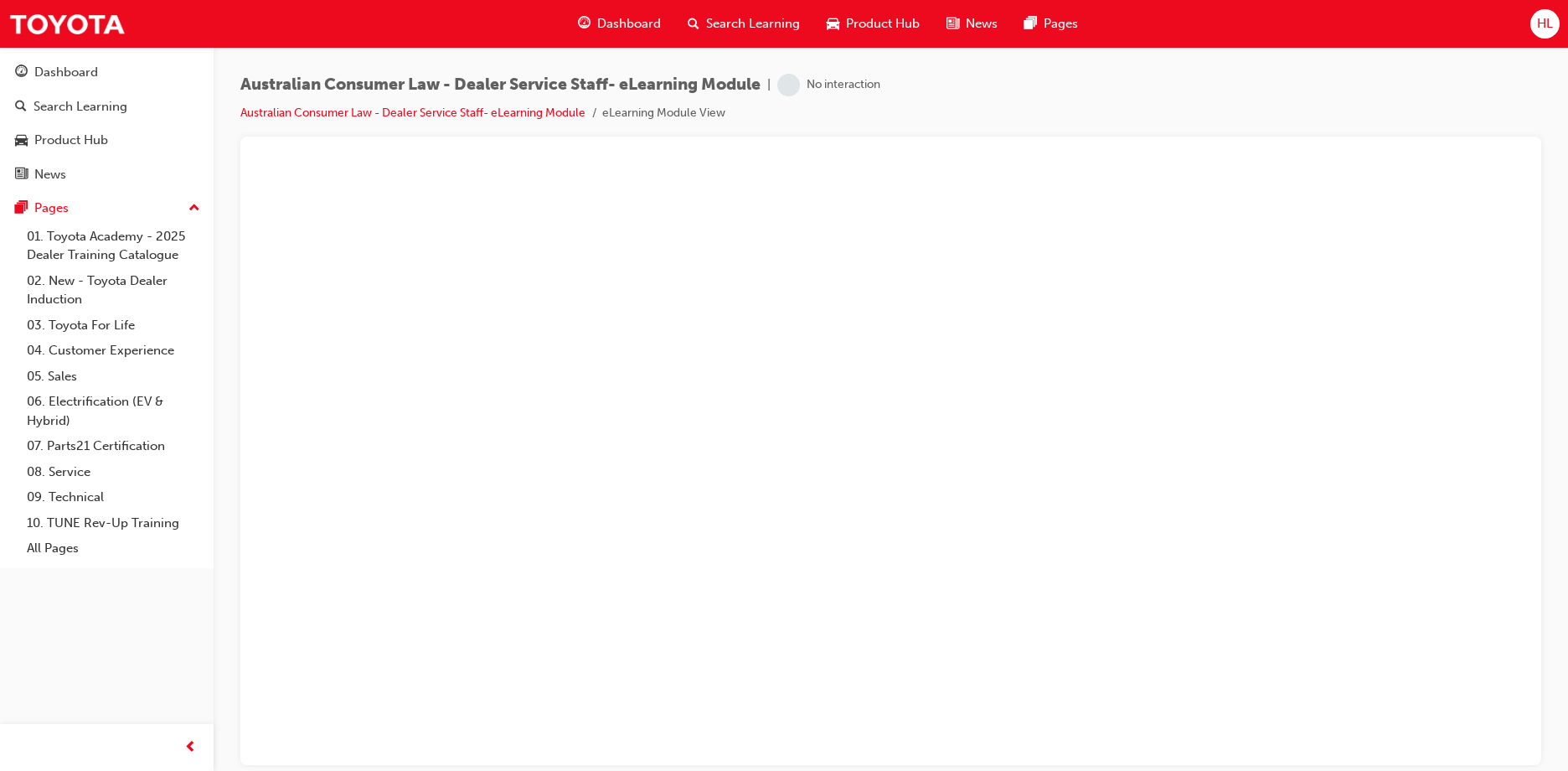 scroll, scrollTop: 0, scrollLeft: 0, axis: both 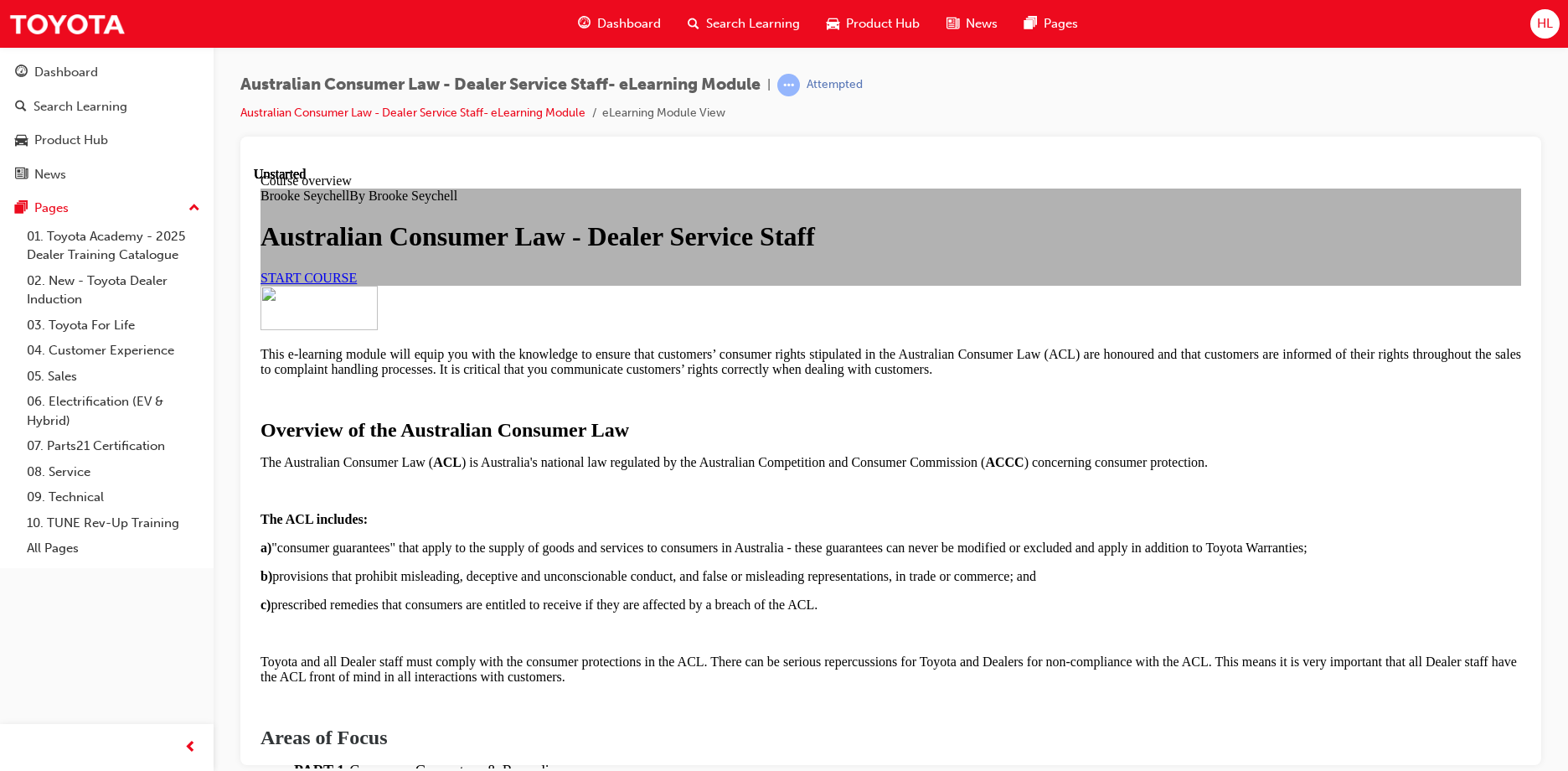 click on "START COURSE" at bounding box center (308, 277) 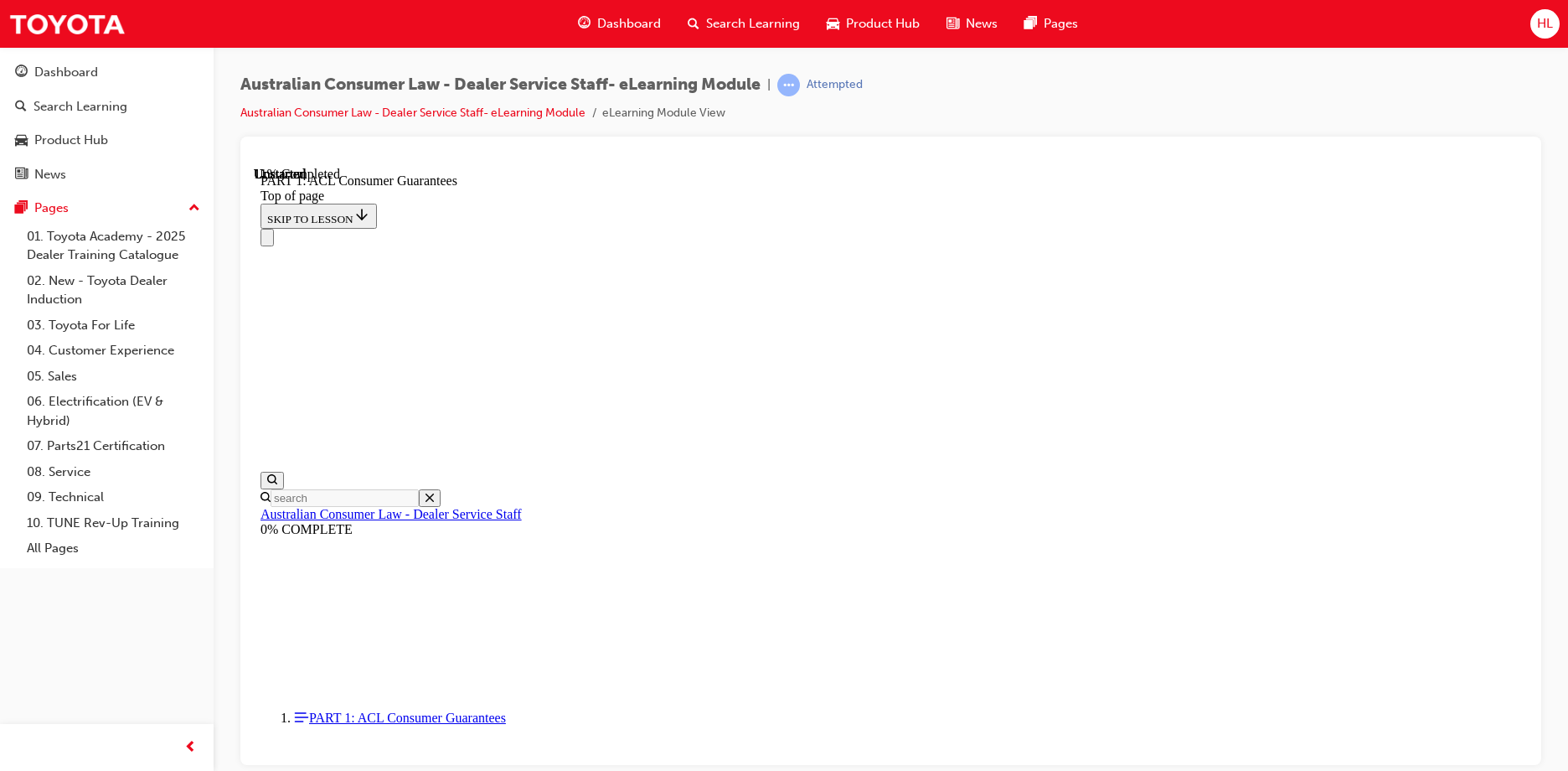 scroll, scrollTop: 2315, scrollLeft: 0, axis: vertical 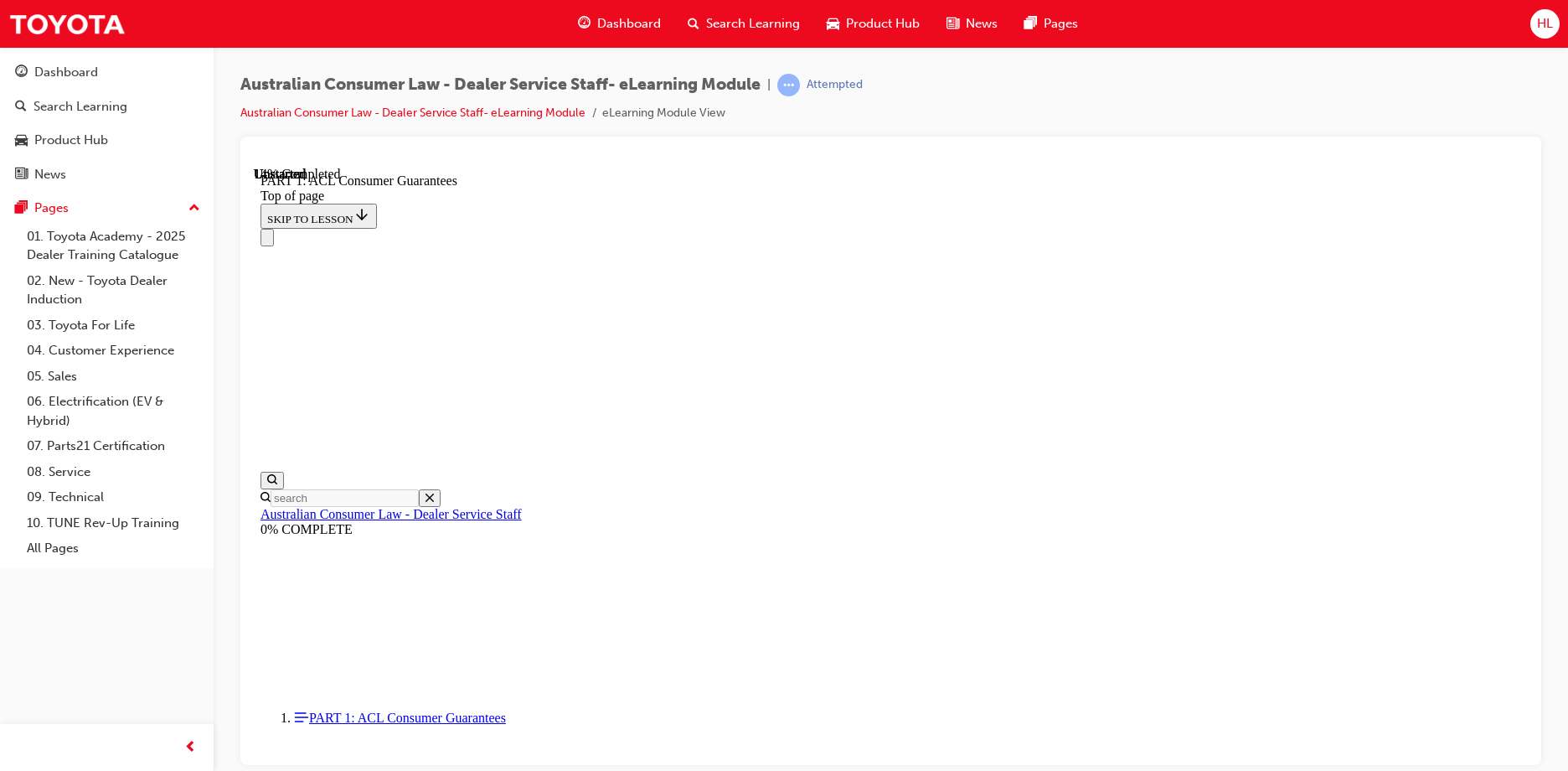 click on "CONTINUE" at bounding box center [296, 10102] 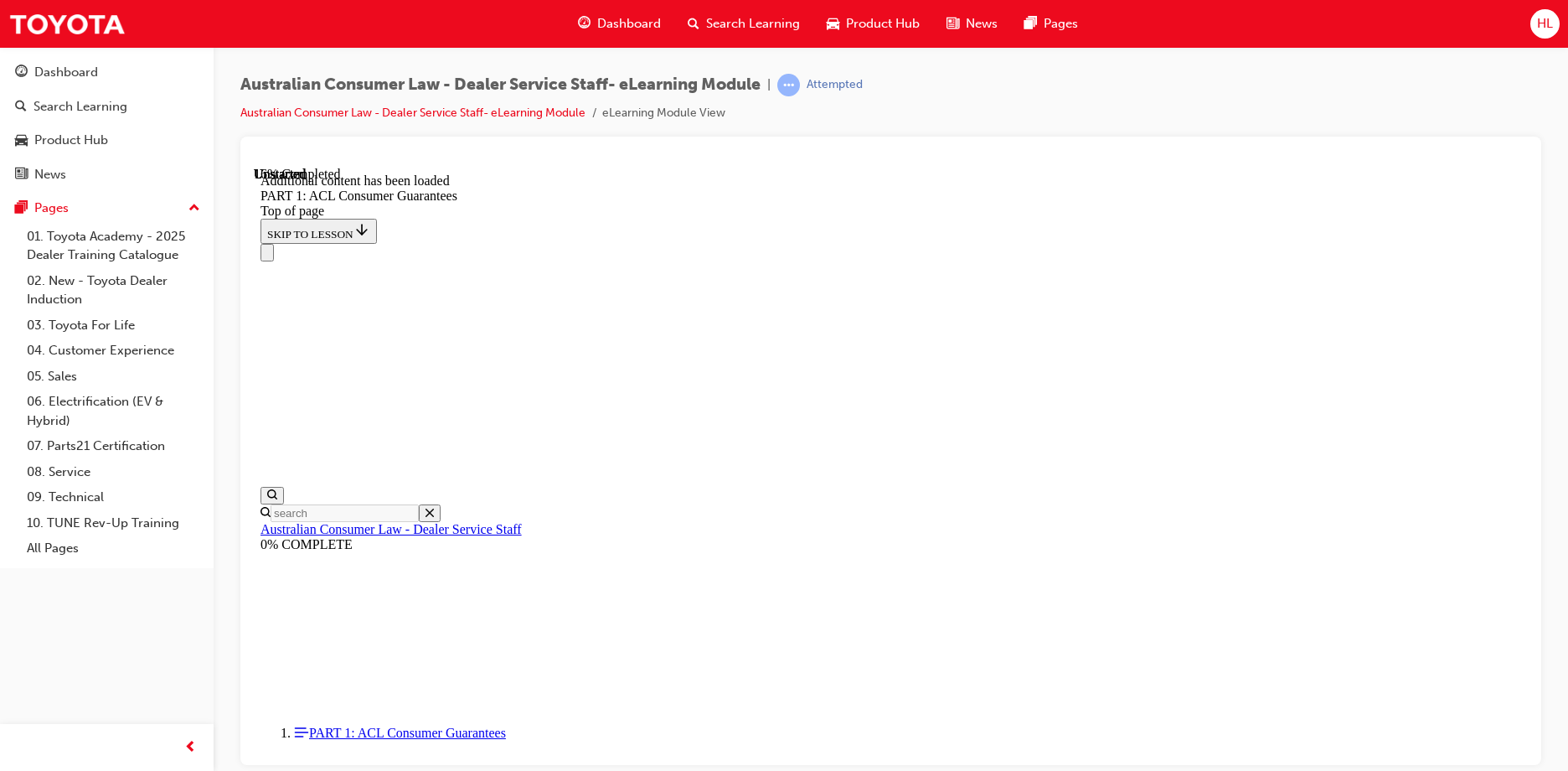 scroll, scrollTop: 3201, scrollLeft: 0, axis: vertical 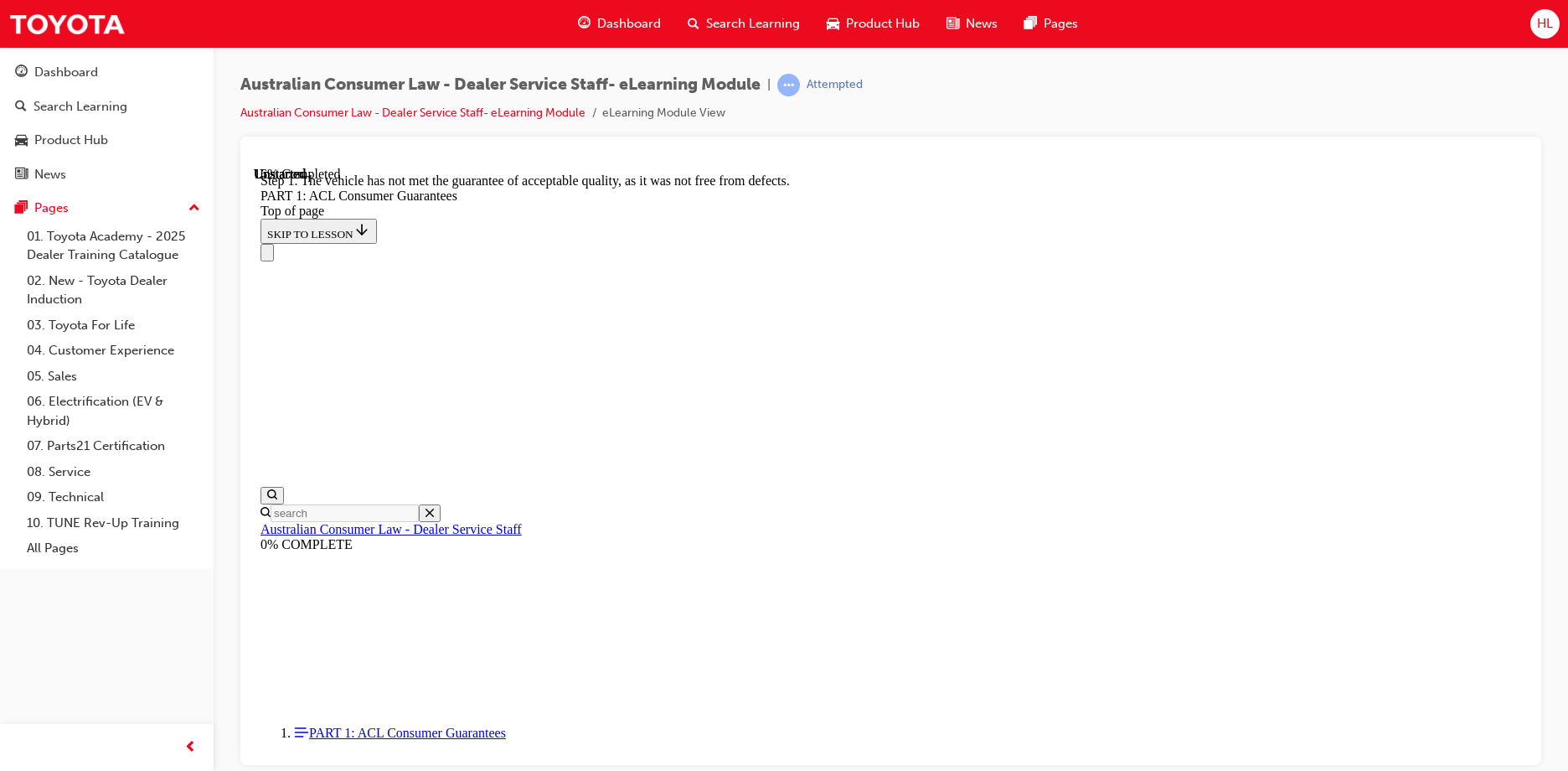 click 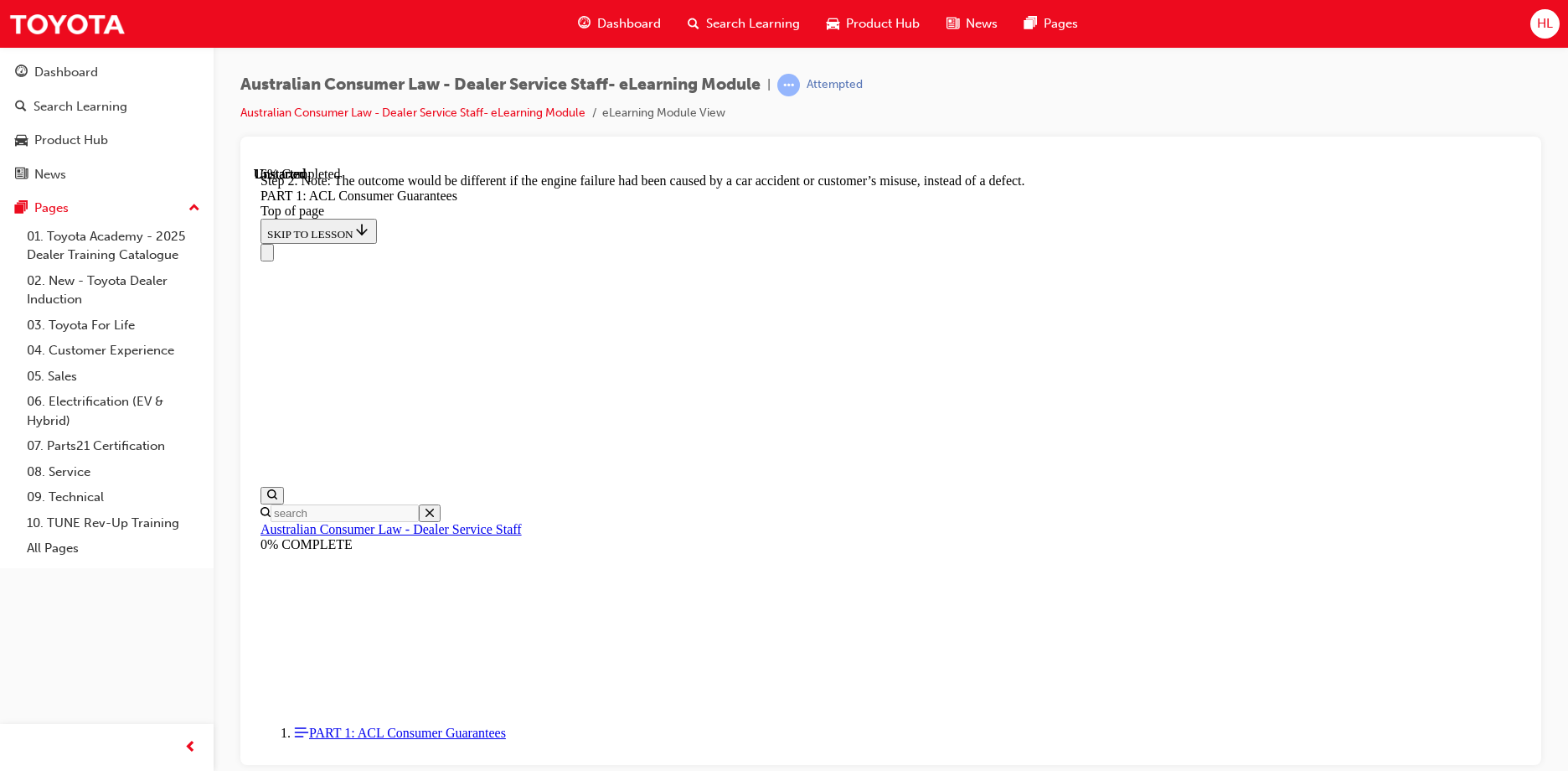 click 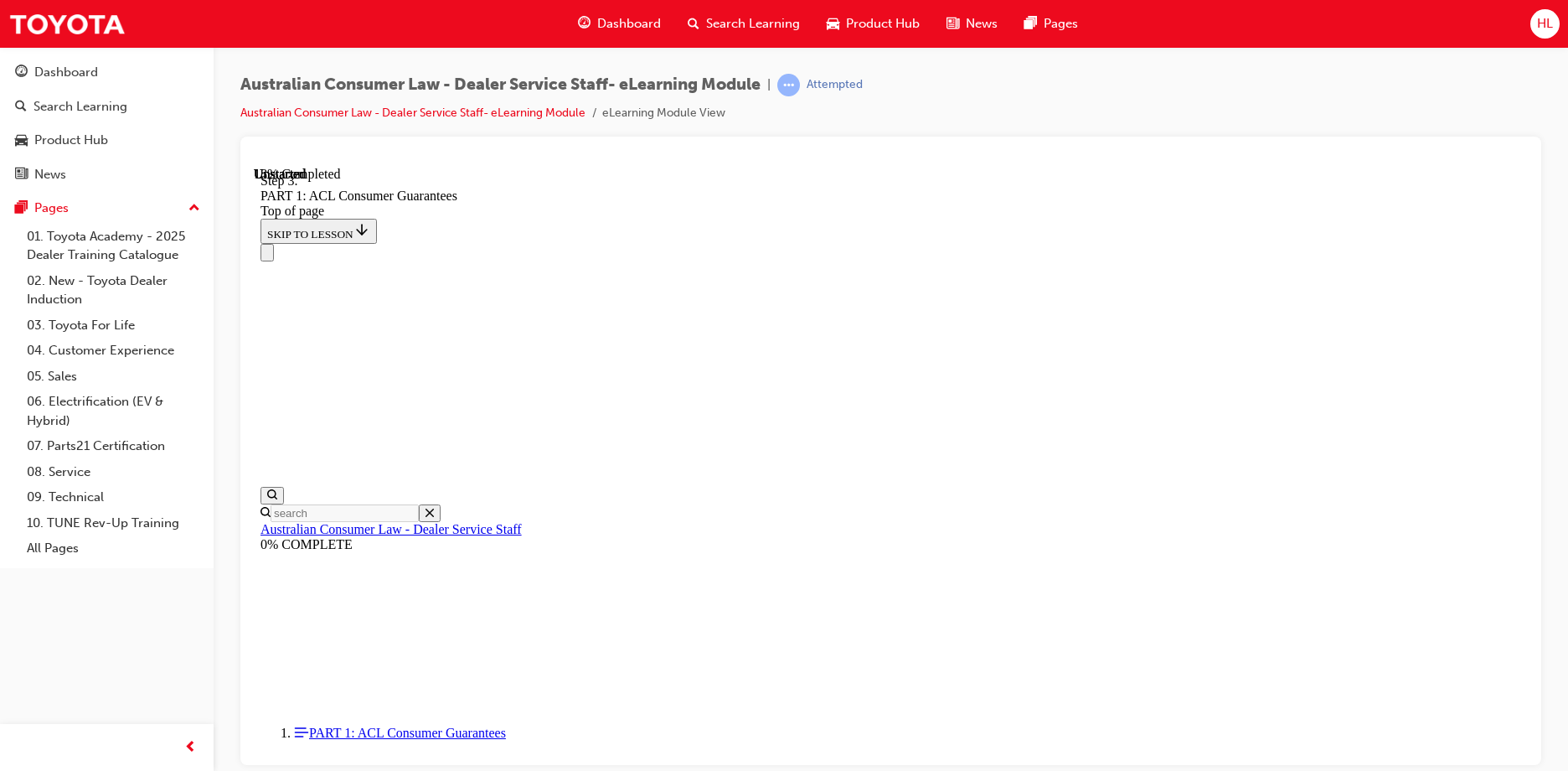 click on "CONTINUE" at bounding box center [296, 10531] 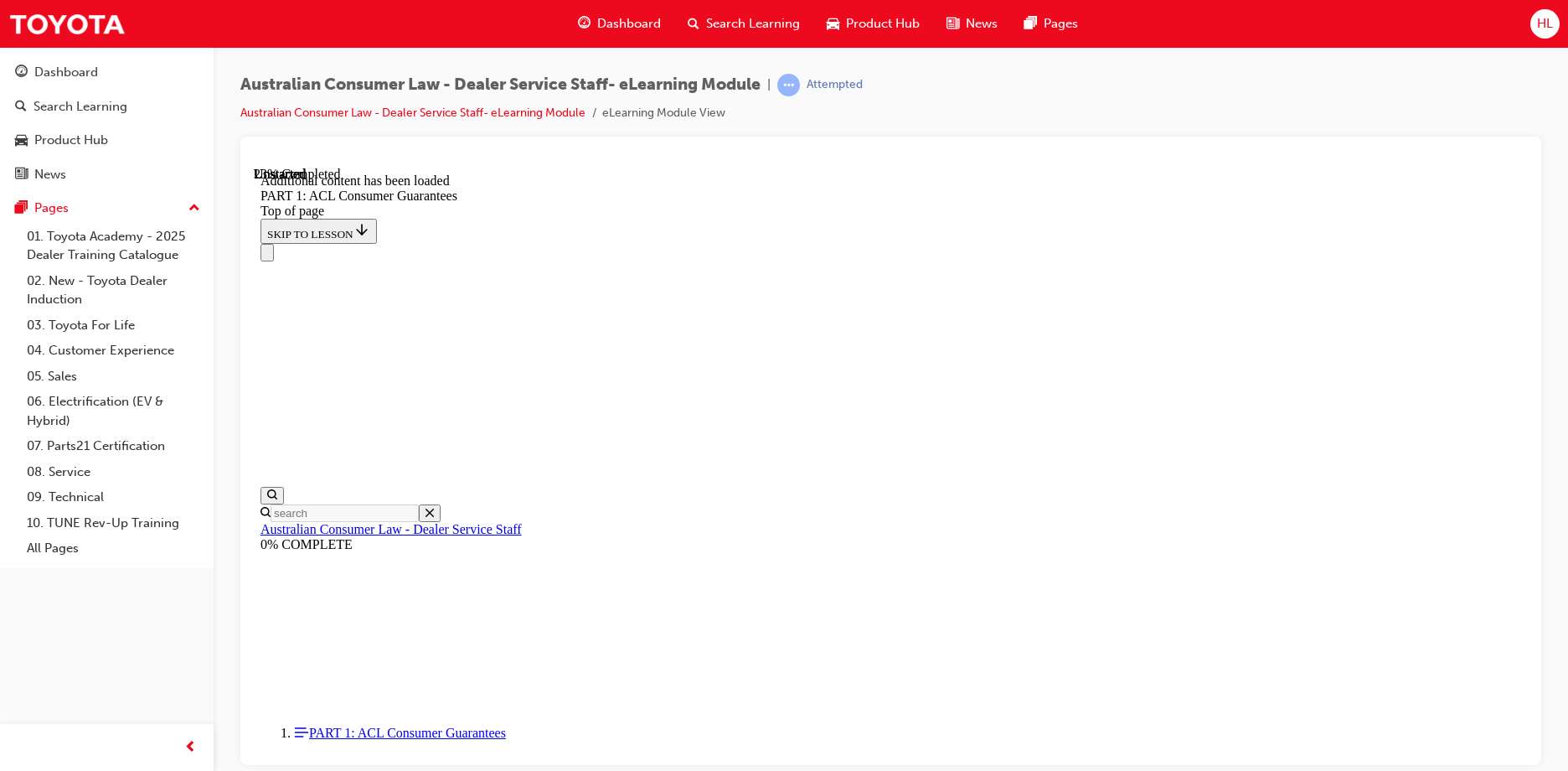 scroll, scrollTop: 4240, scrollLeft: 0, axis: vertical 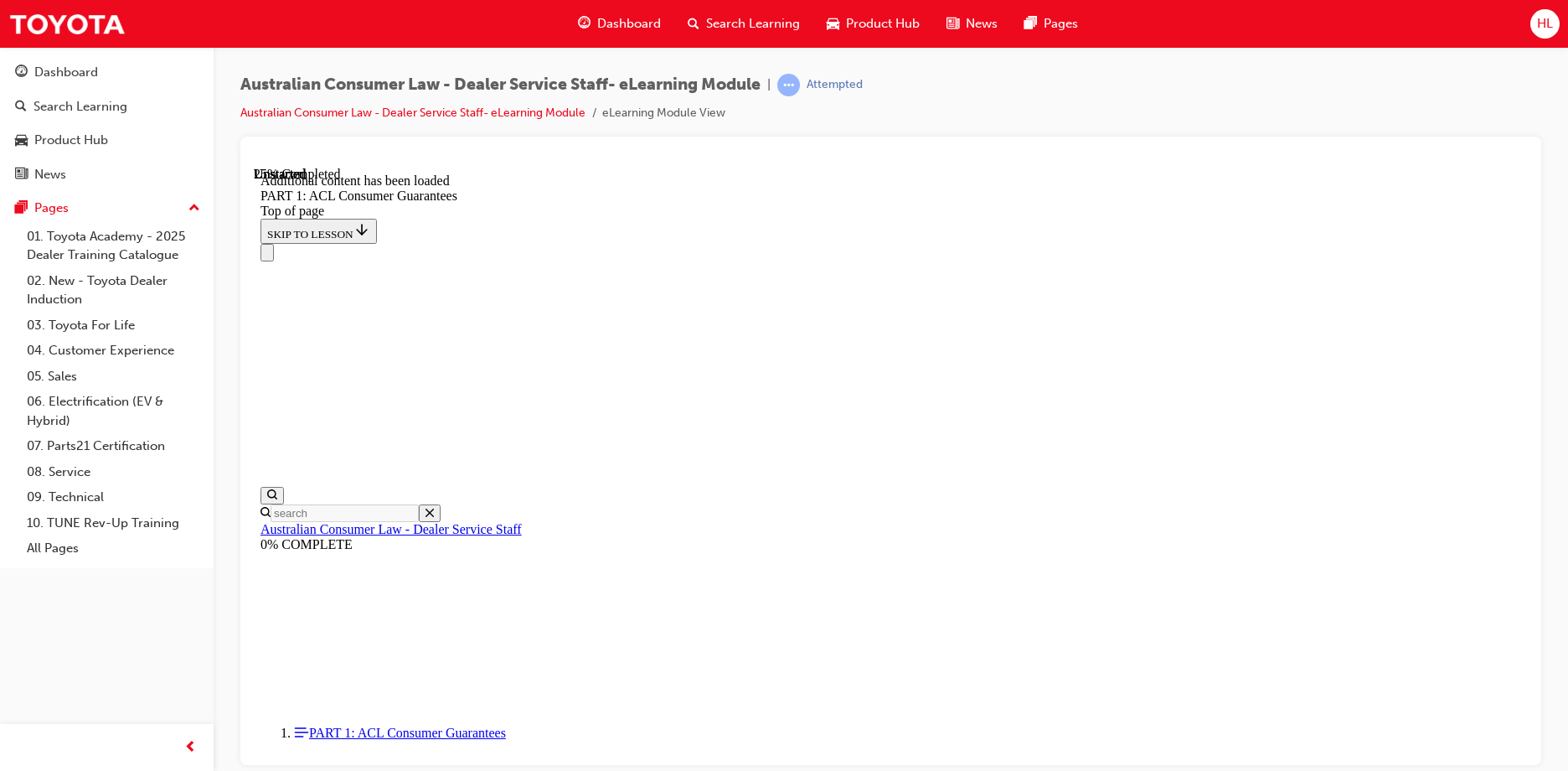 click on "Complete the content above before moving on." at bounding box center [890, 11168] 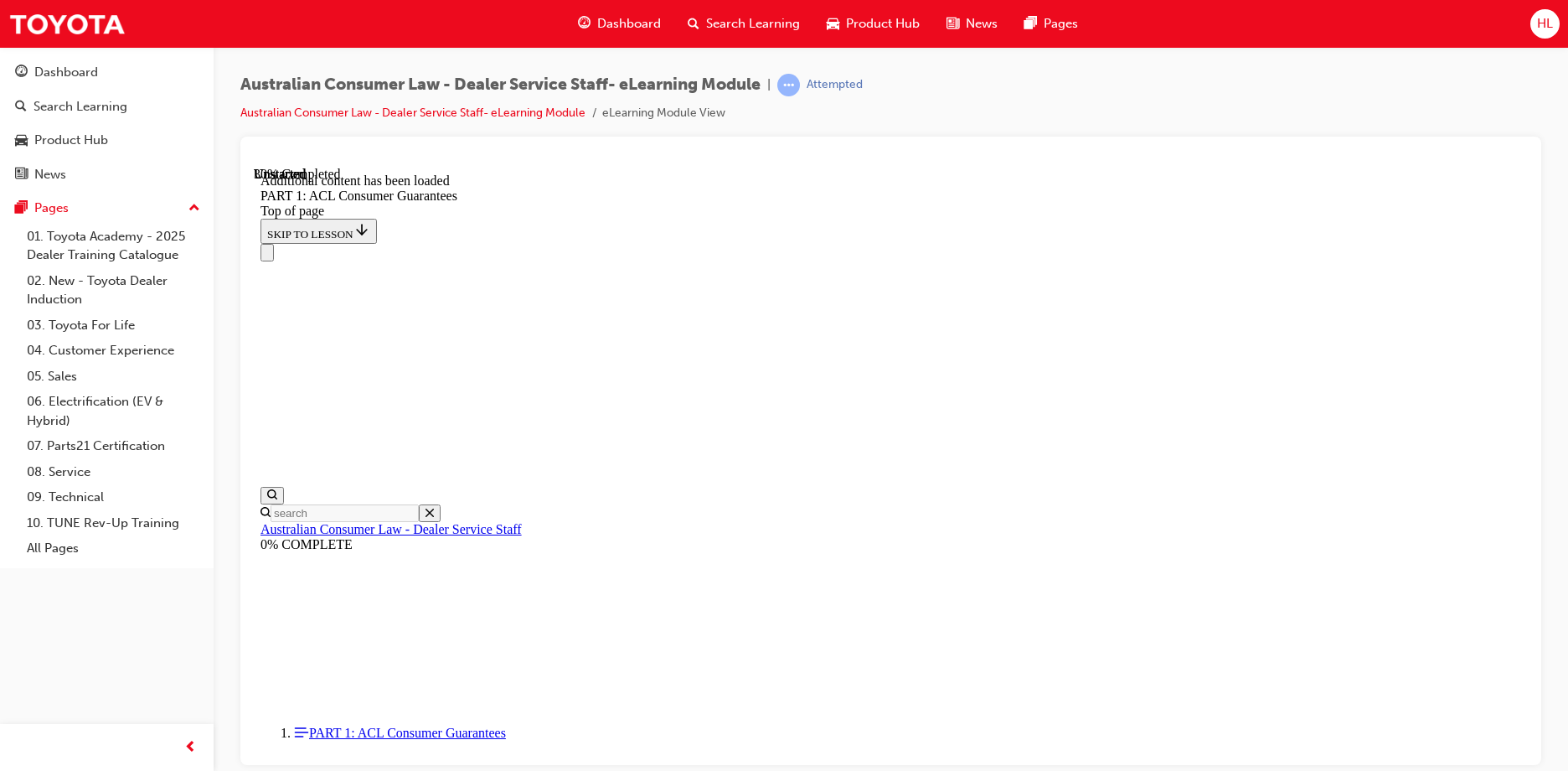 scroll, scrollTop: 4613, scrollLeft: 0, axis: vertical 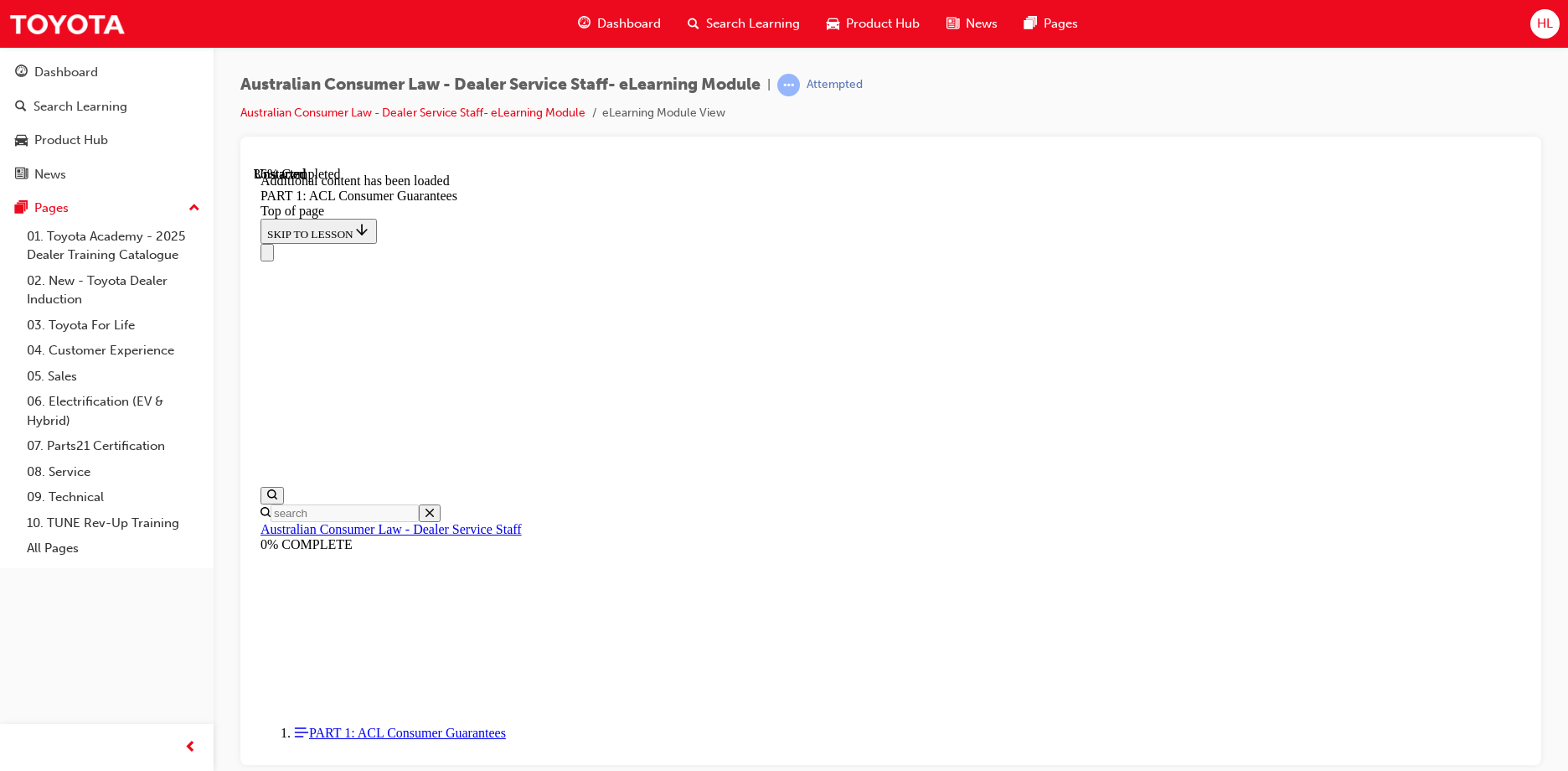 click on "Complete the content above before moving on." at bounding box center [372, 11740] 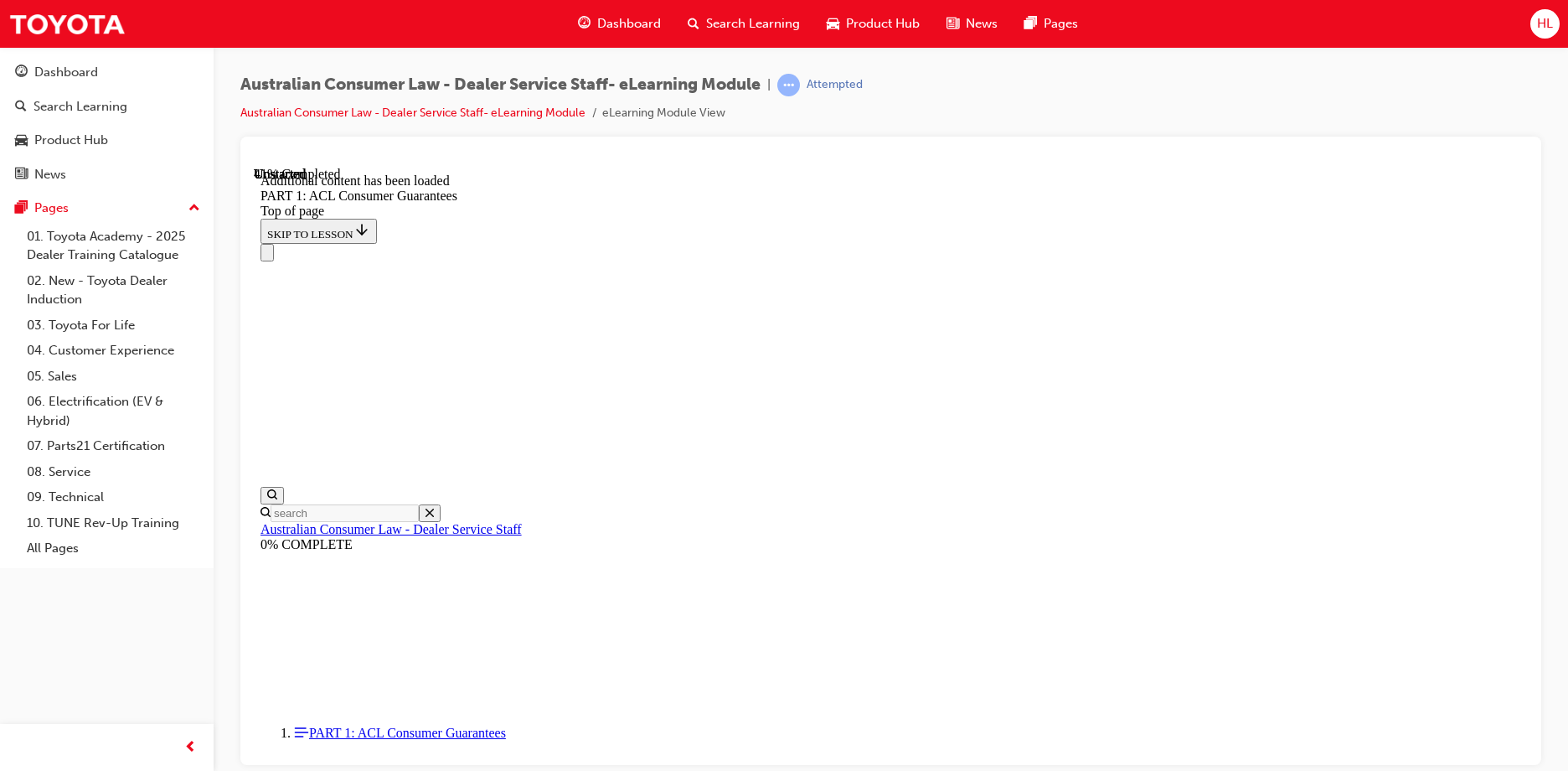 scroll, scrollTop: 6517, scrollLeft: 0, axis: vertical 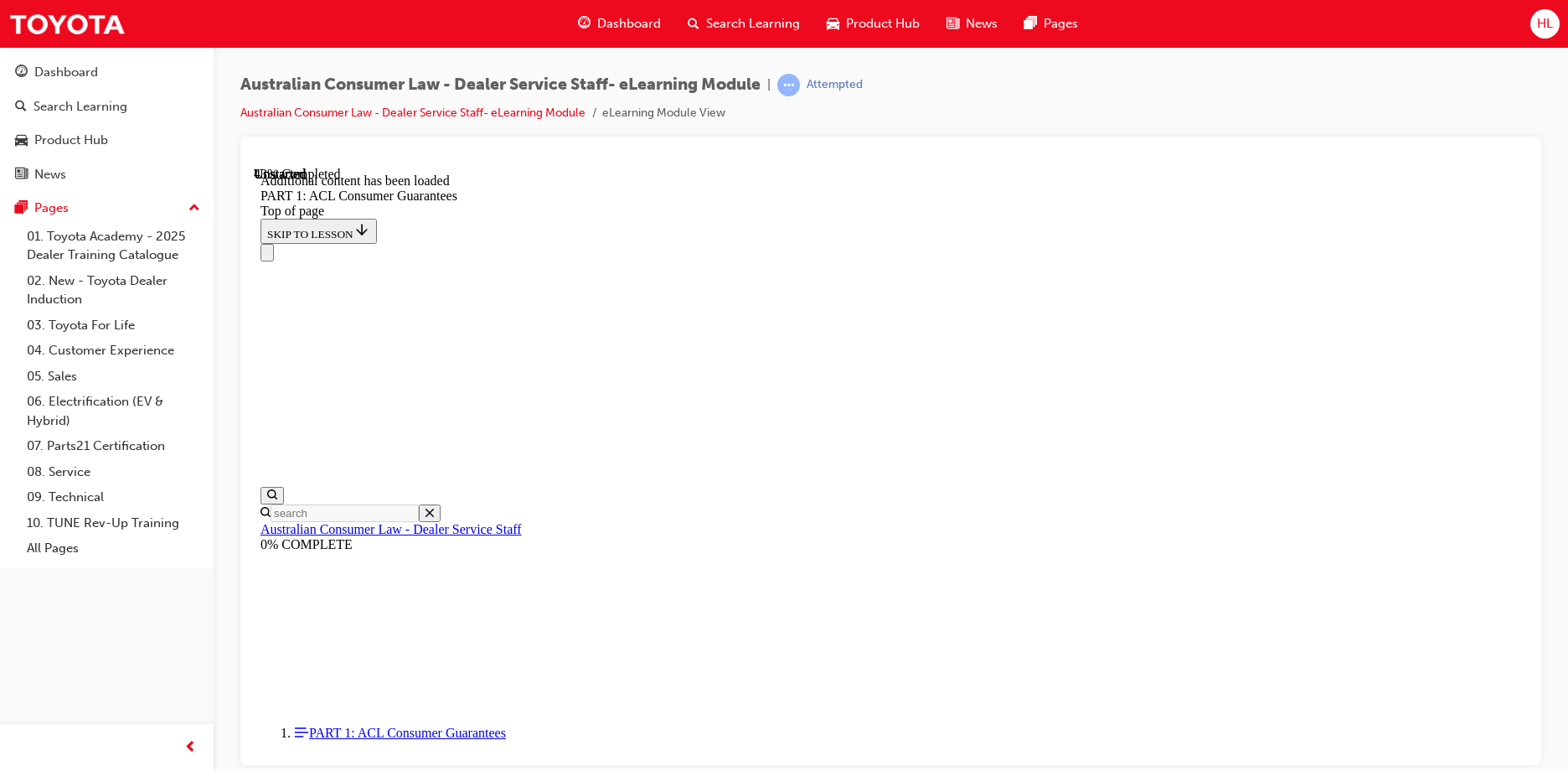 click on "Complete the content above before moving on." at bounding box center [372, 12487] 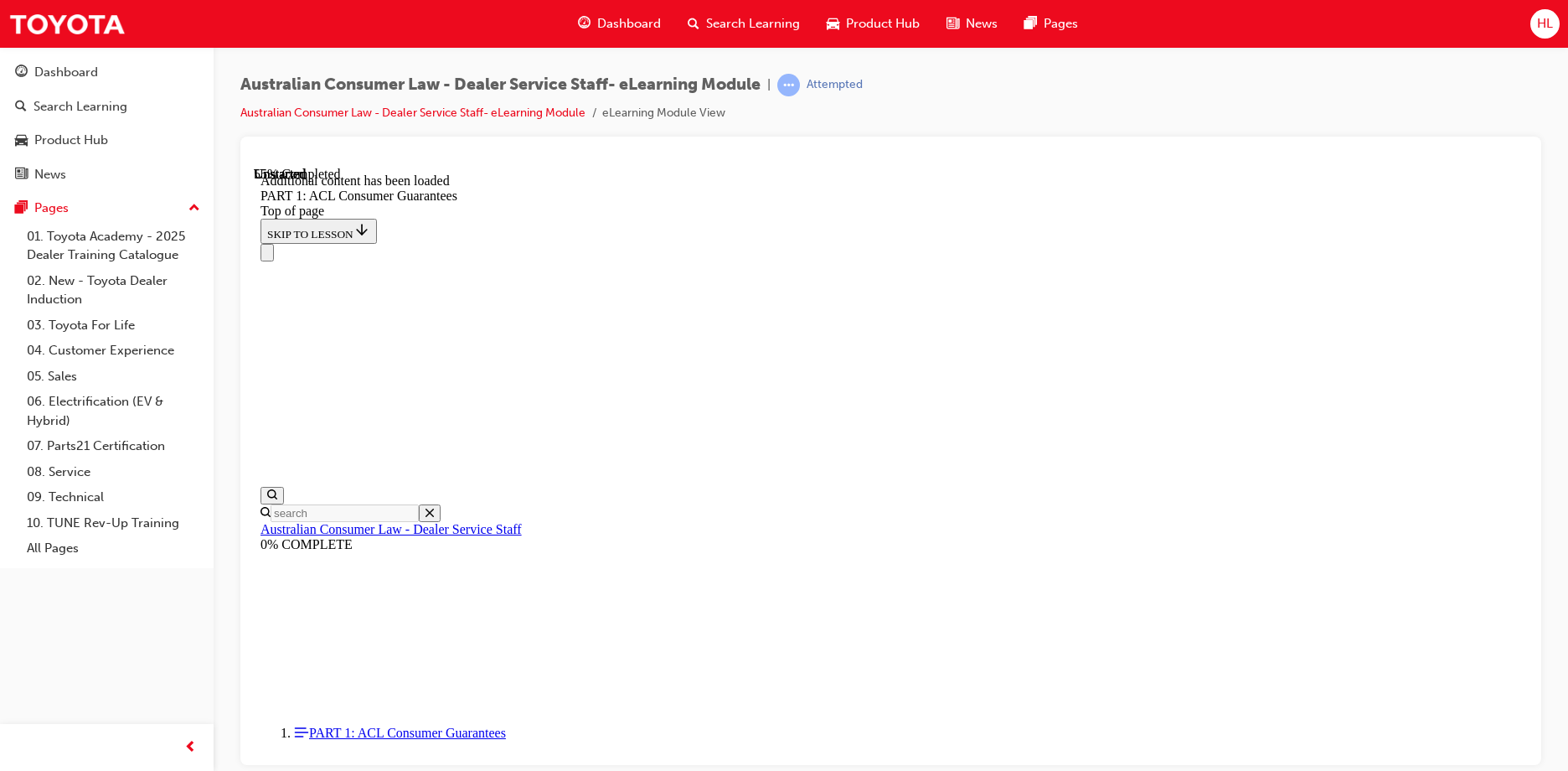 scroll, scrollTop: 7609, scrollLeft: 0, axis: vertical 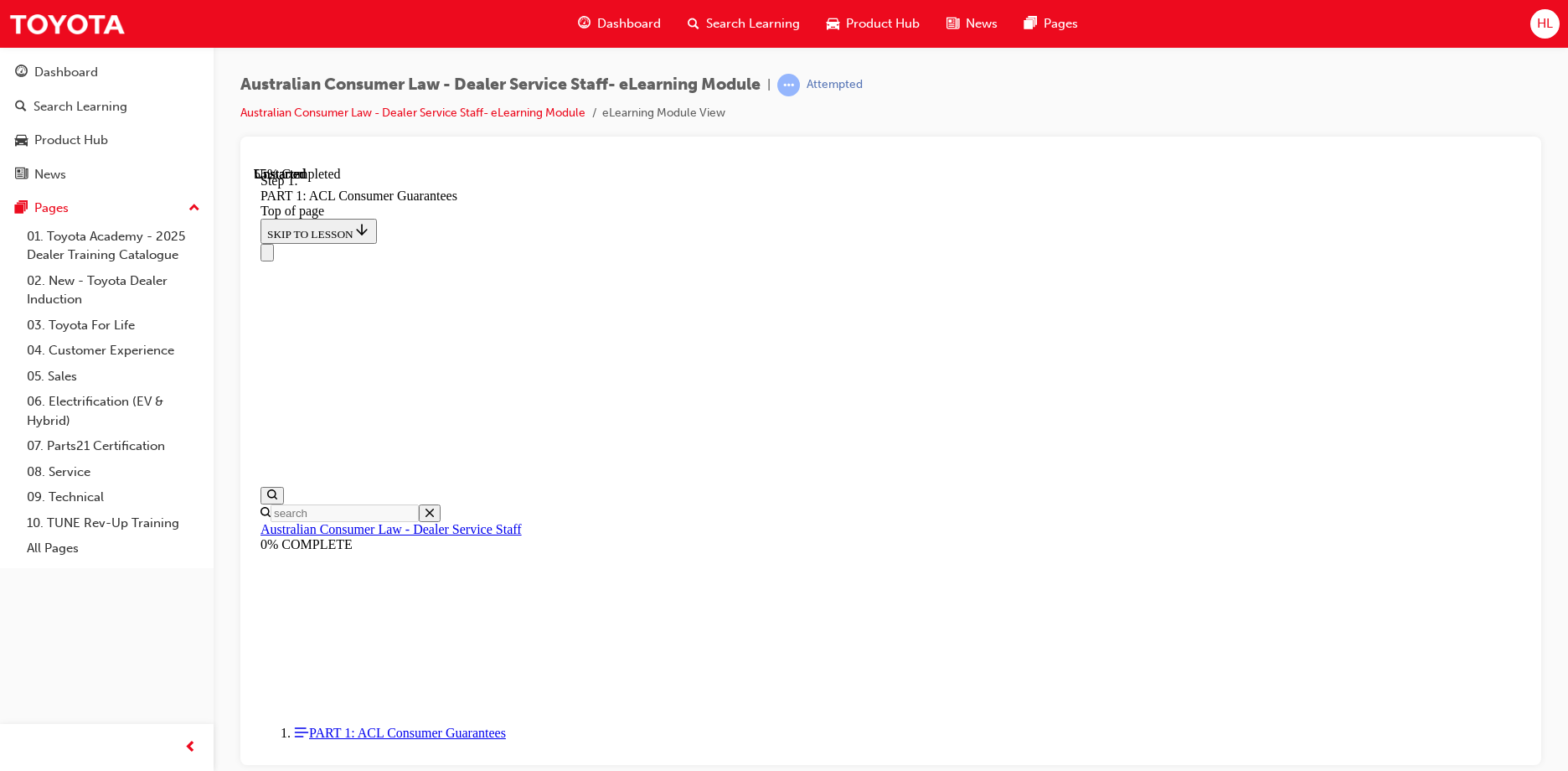 click at bounding box center [281, 12934] 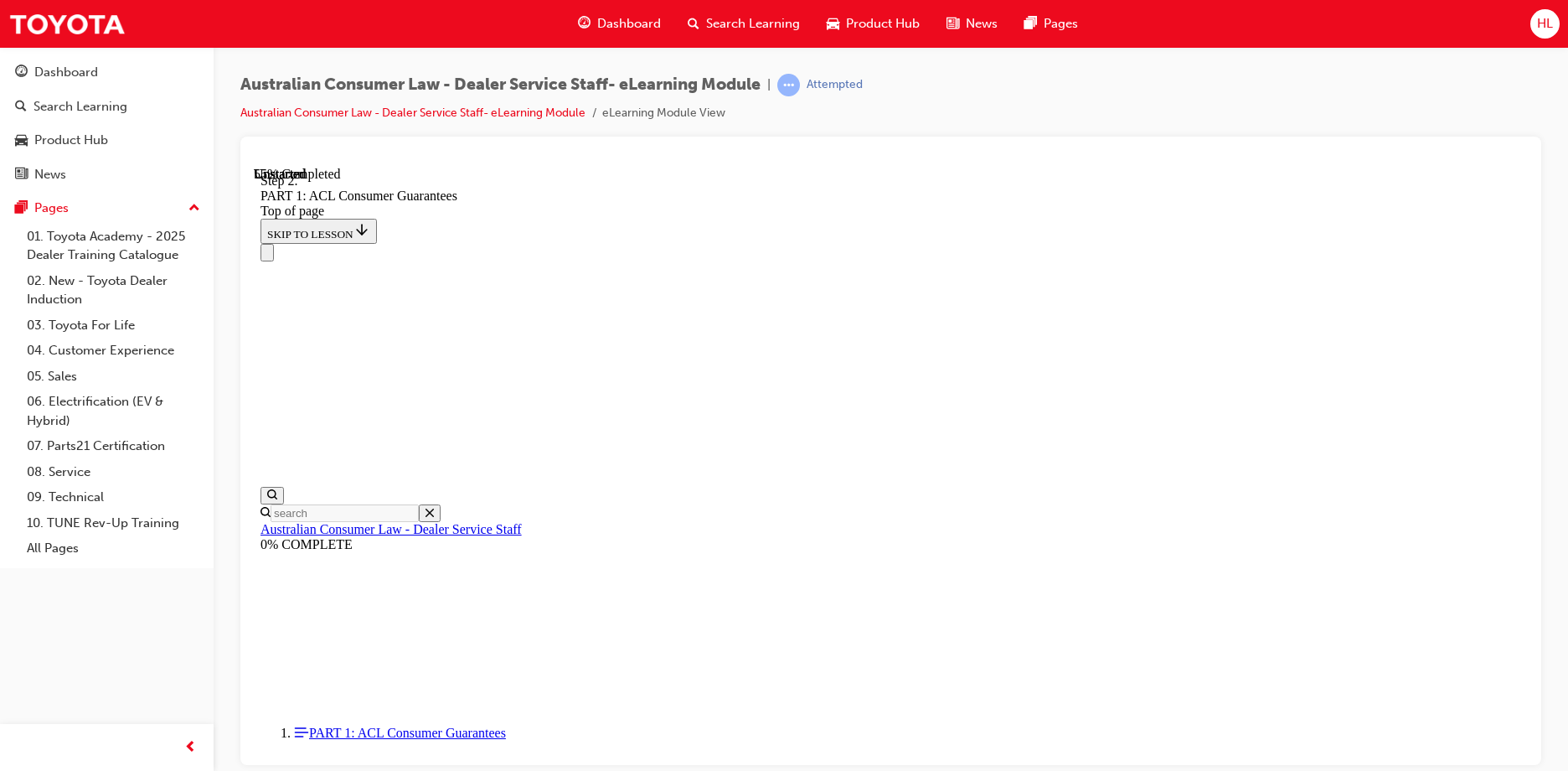 click 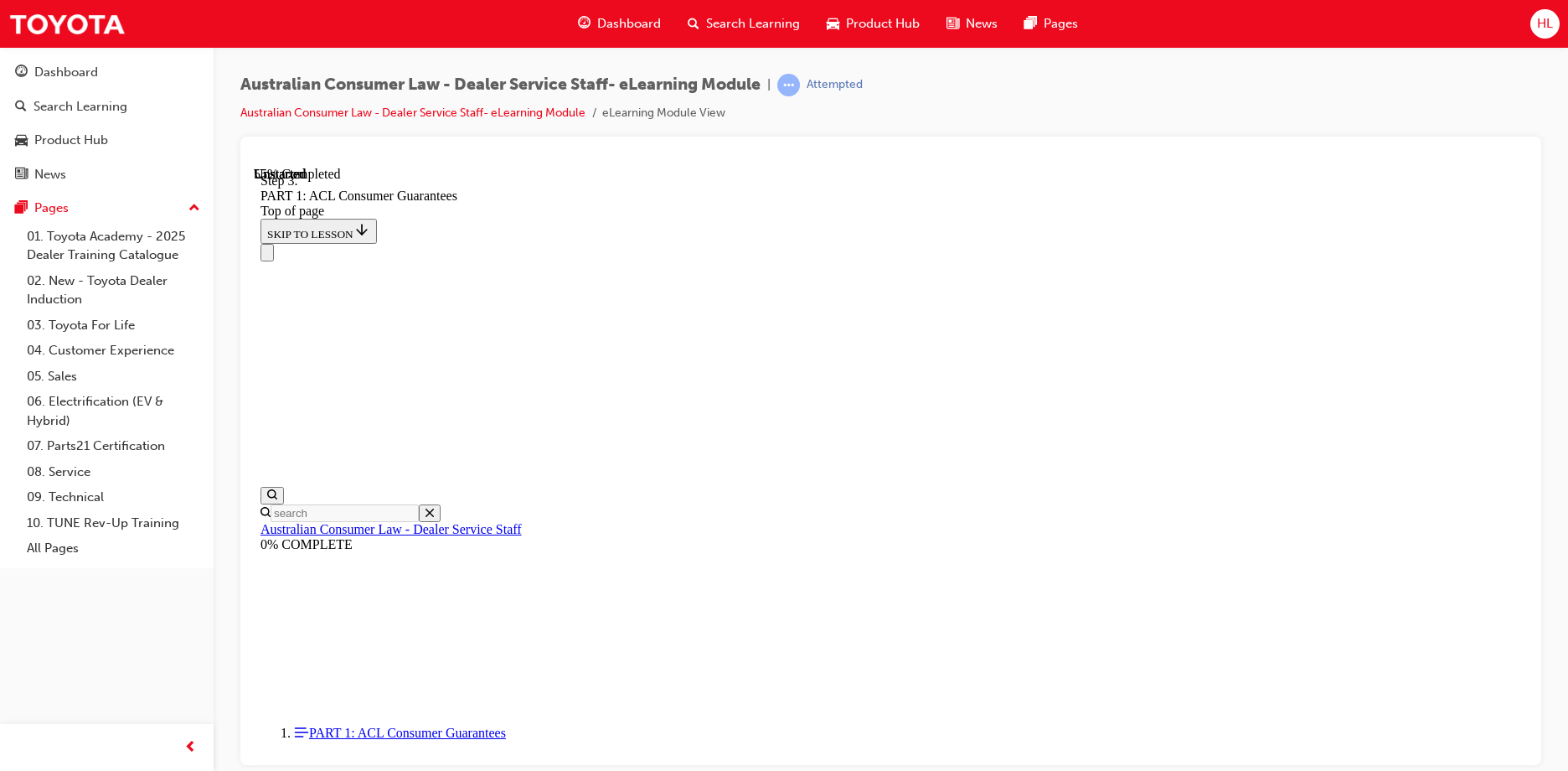 click at bounding box center [281, 12934] 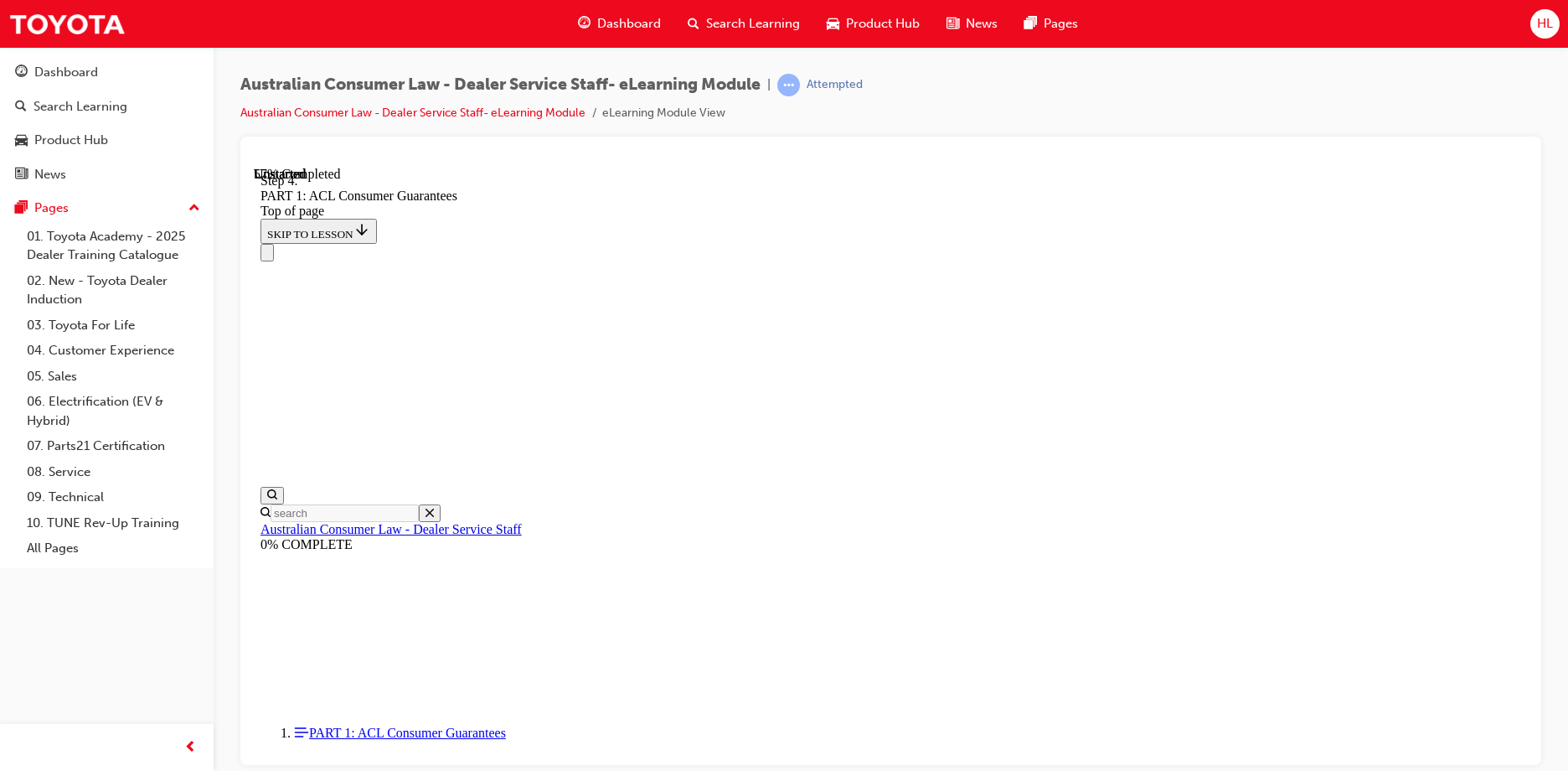 scroll, scrollTop: 8176, scrollLeft: 0, axis: vertical 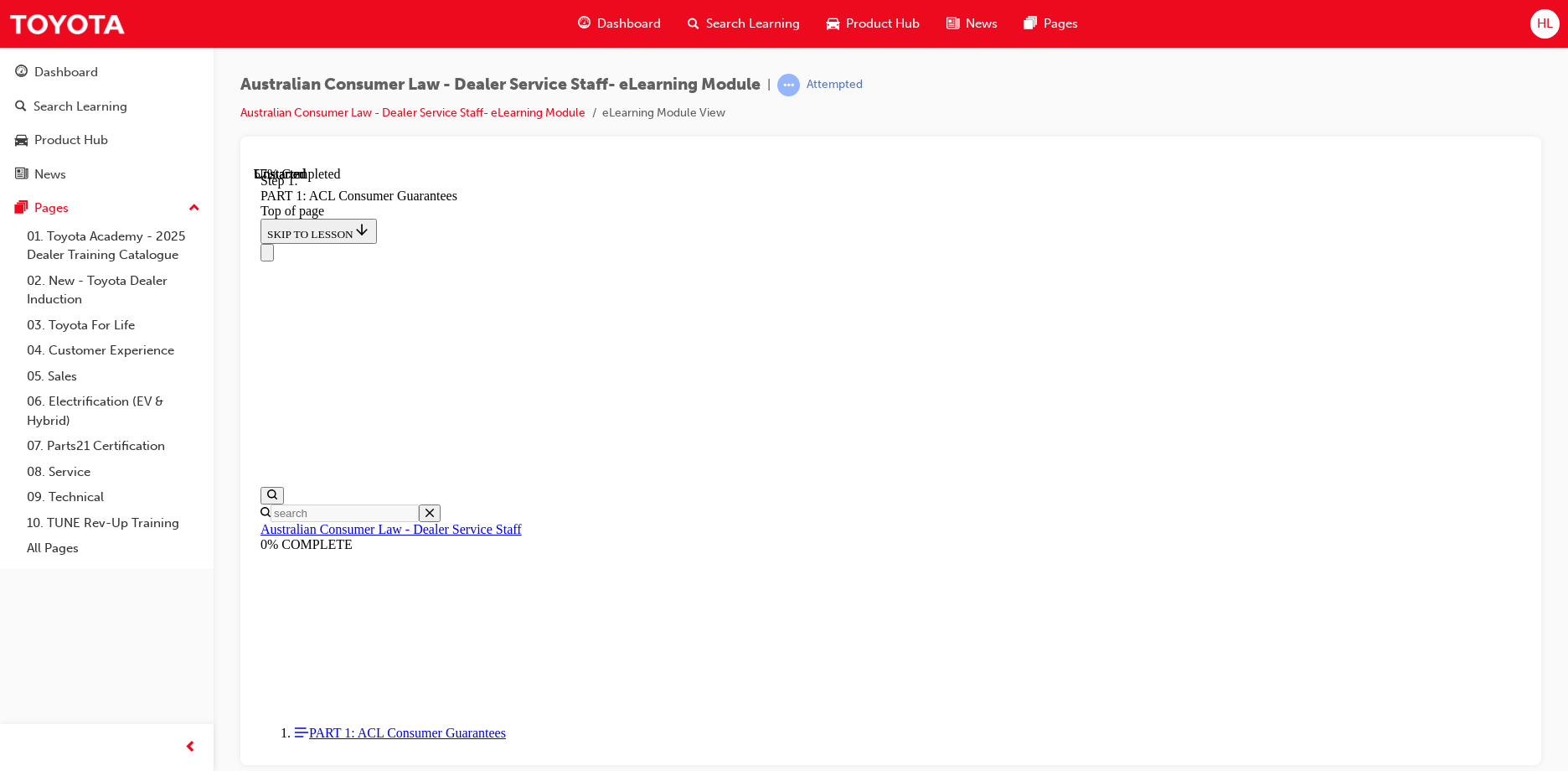 click 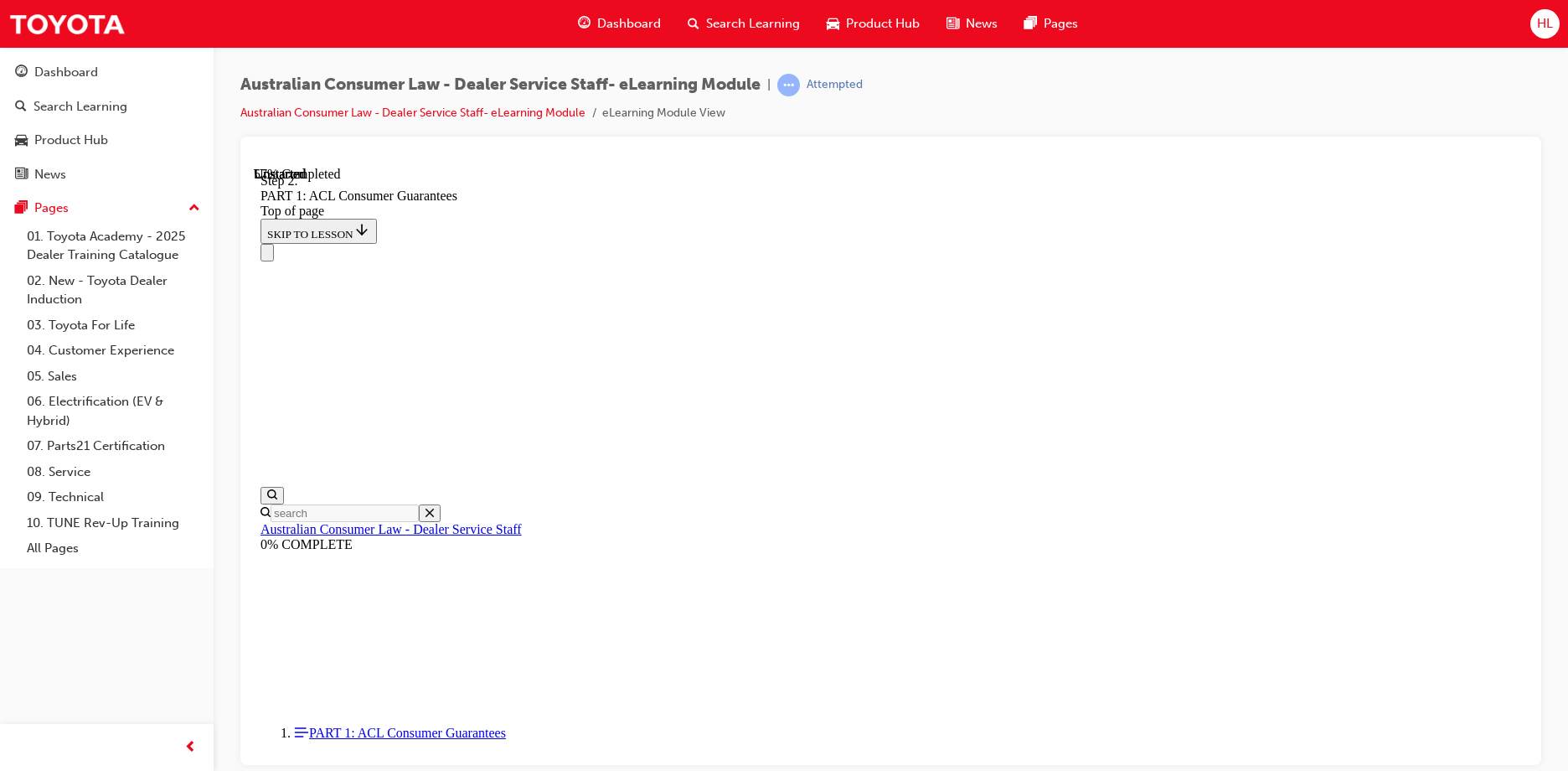 click at bounding box center (281, 13534) 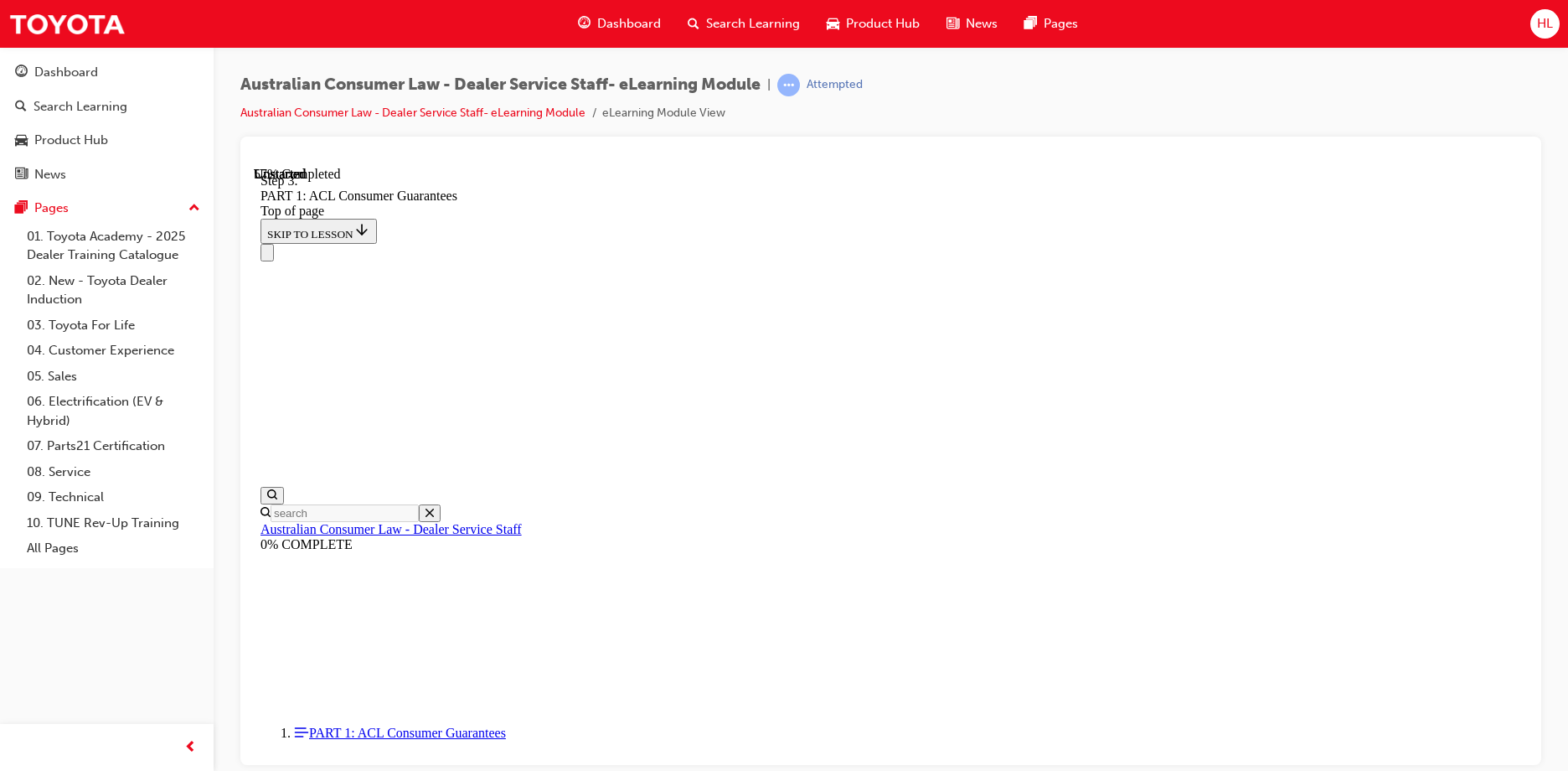click 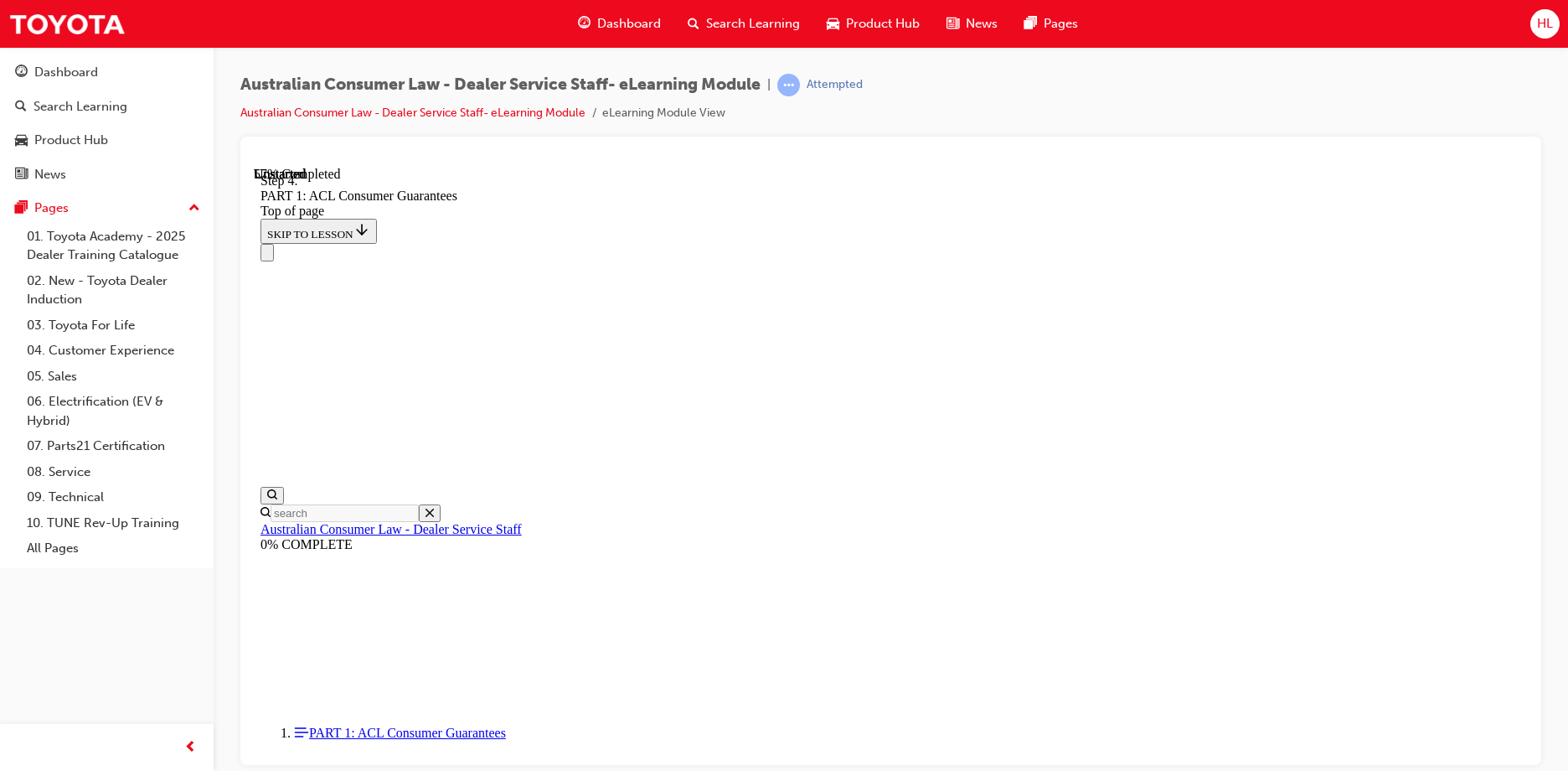 drag, startPoint x: 1443, startPoint y: 392, endPoint x: 1159, endPoint y: 413, distance: 284.7754 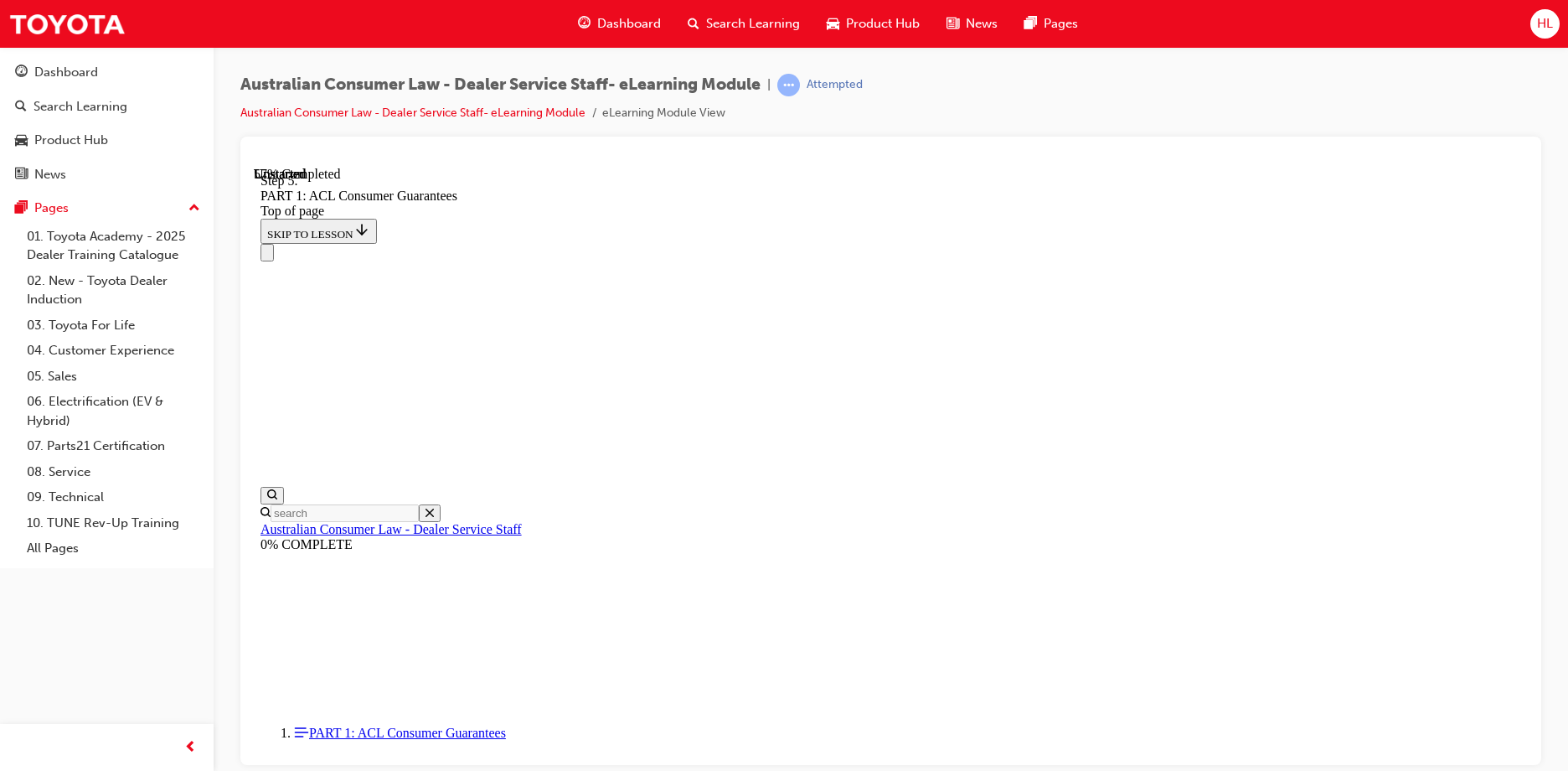click at bounding box center [281, 13534] 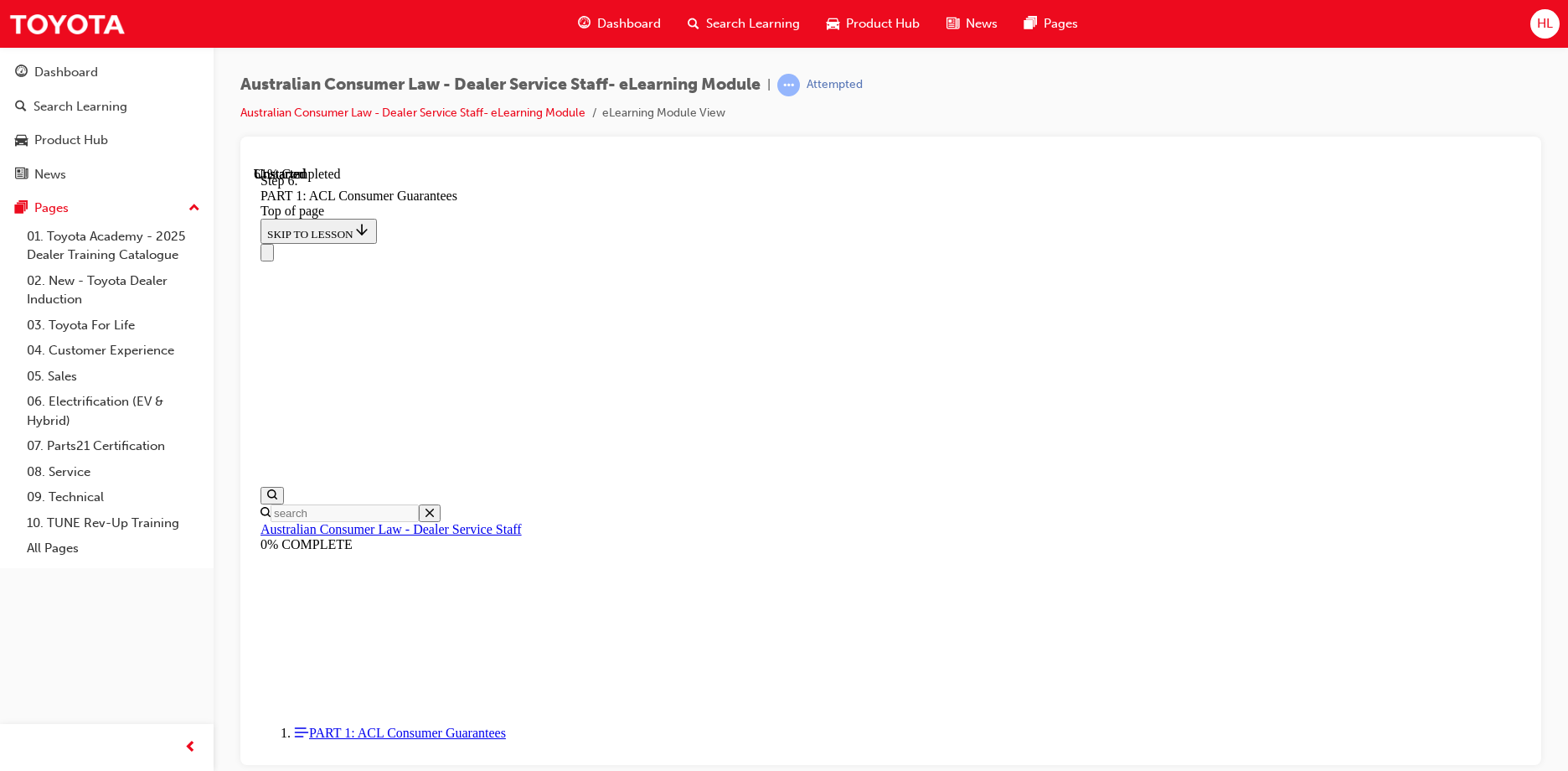 scroll, scrollTop: 9479, scrollLeft: 0, axis: vertical 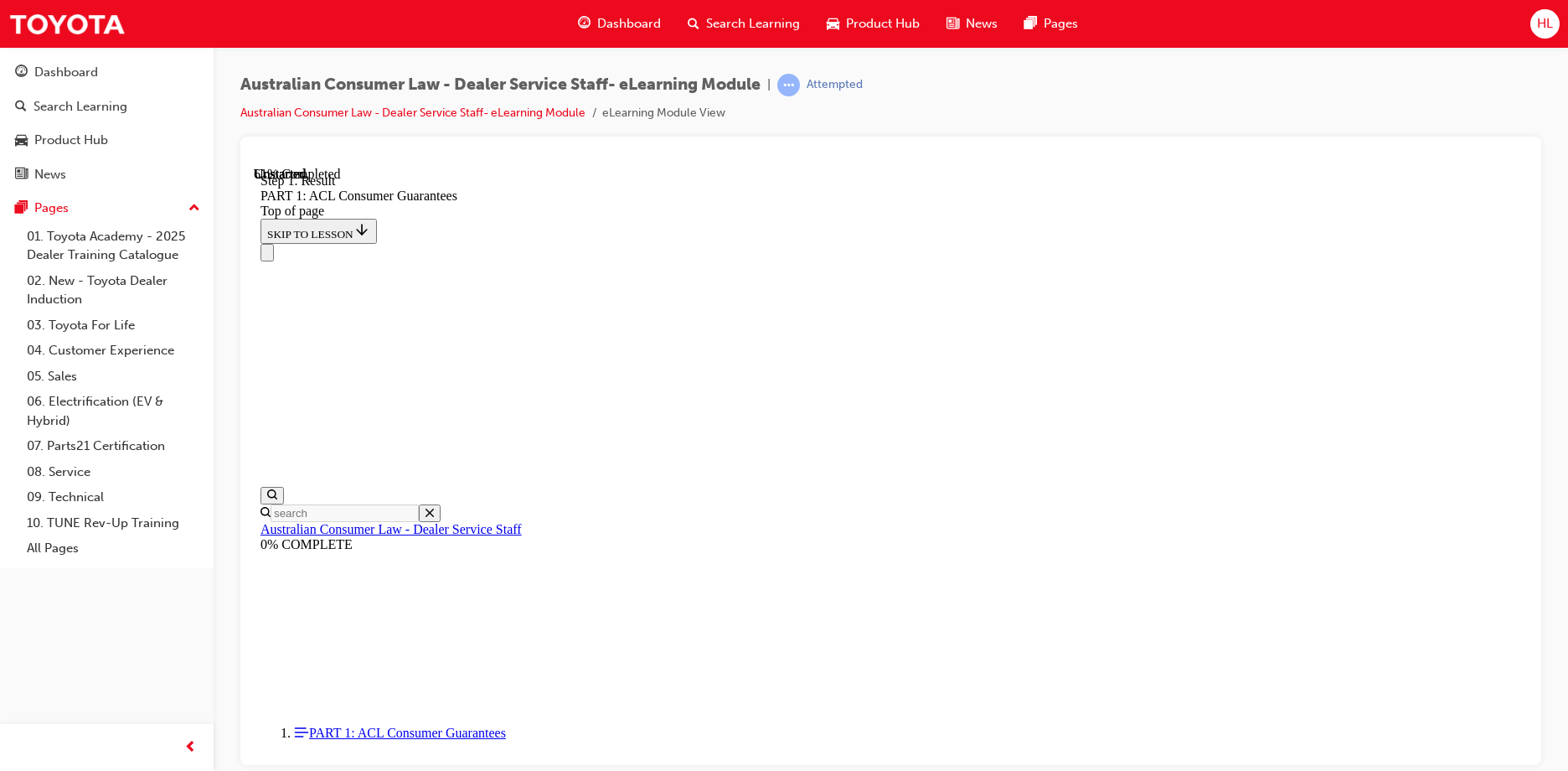 click 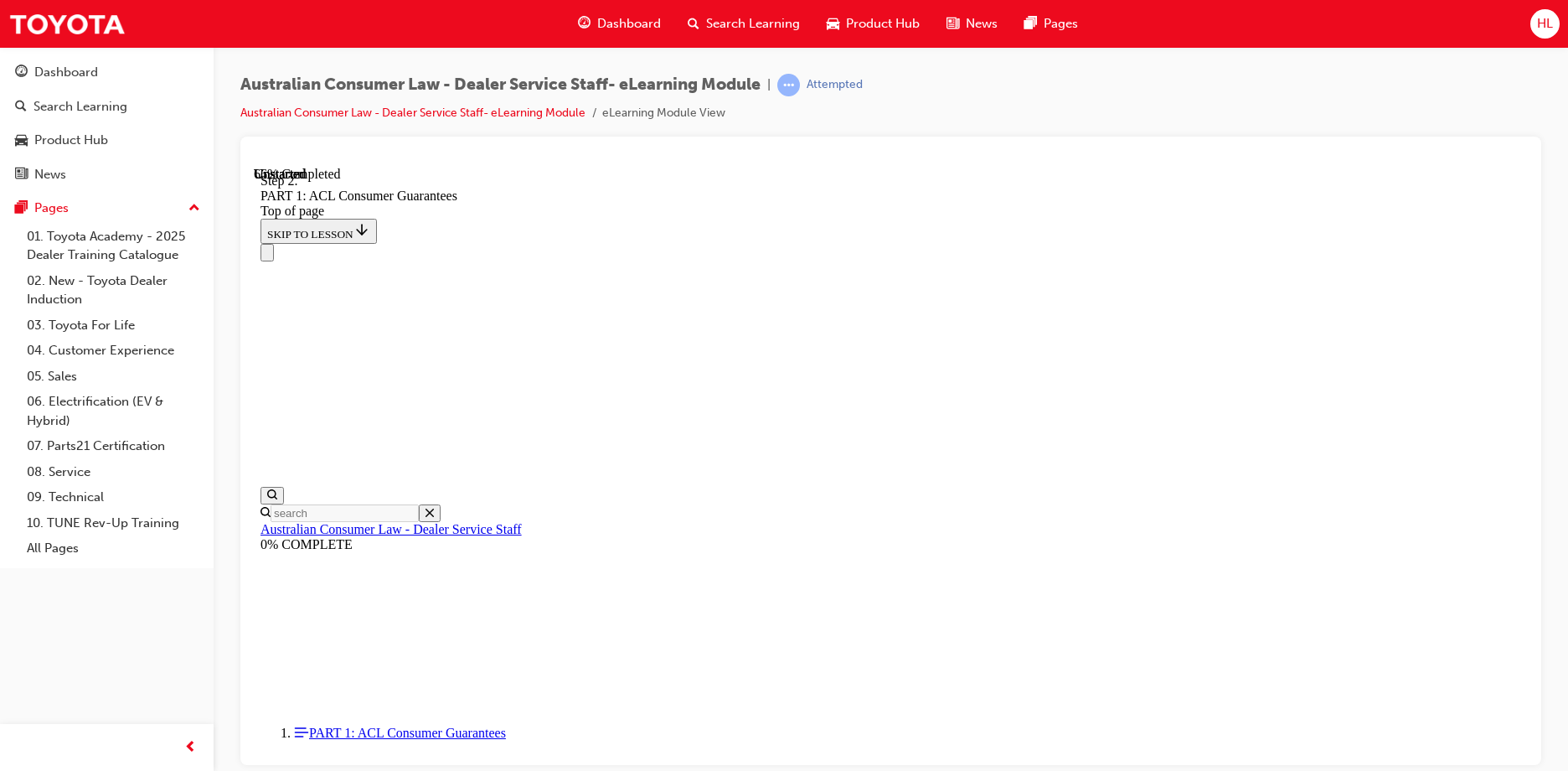 scroll, scrollTop: 10160, scrollLeft: 0, axis: vertical 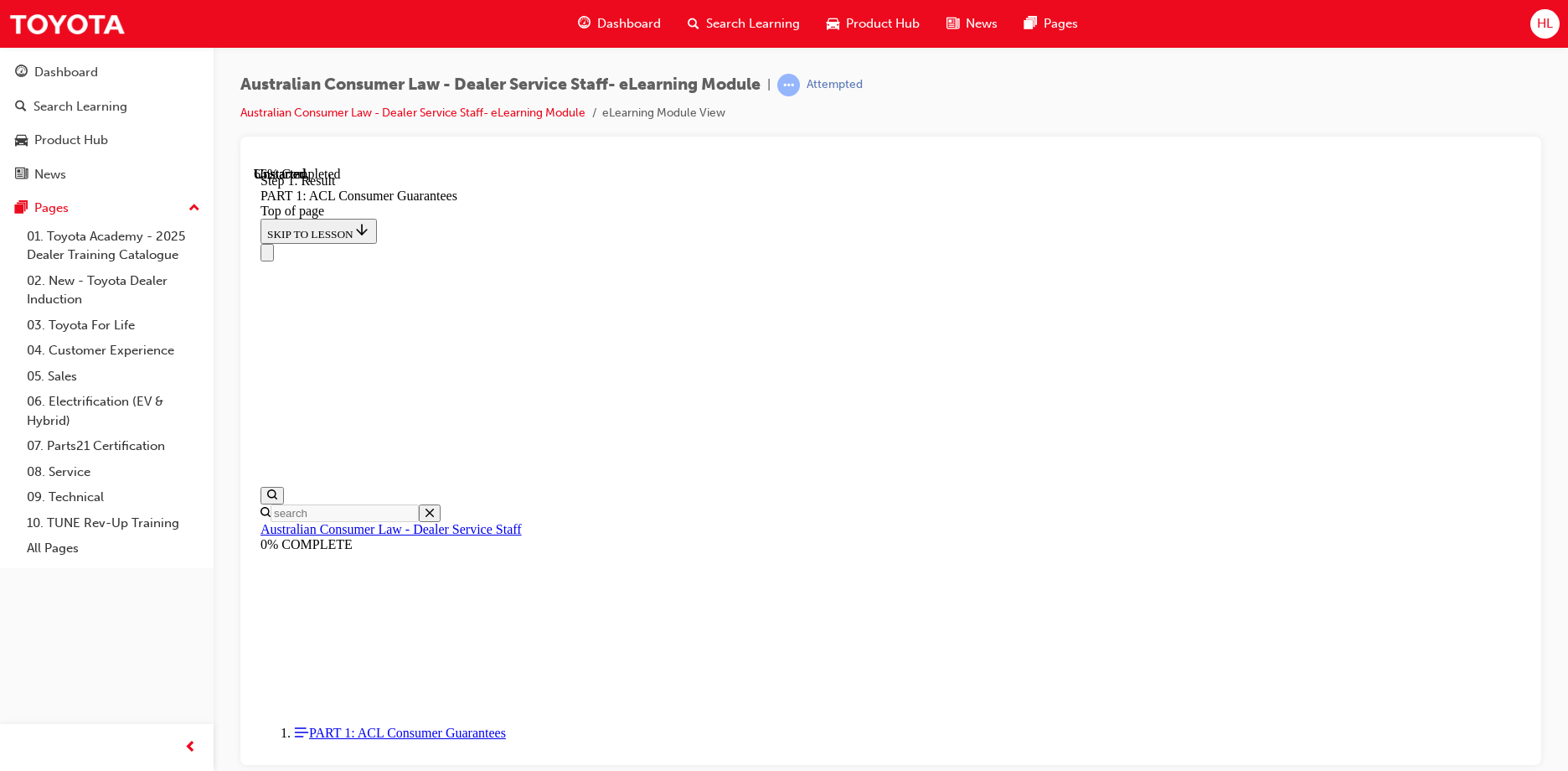 click at bounding box center [281, 14949] 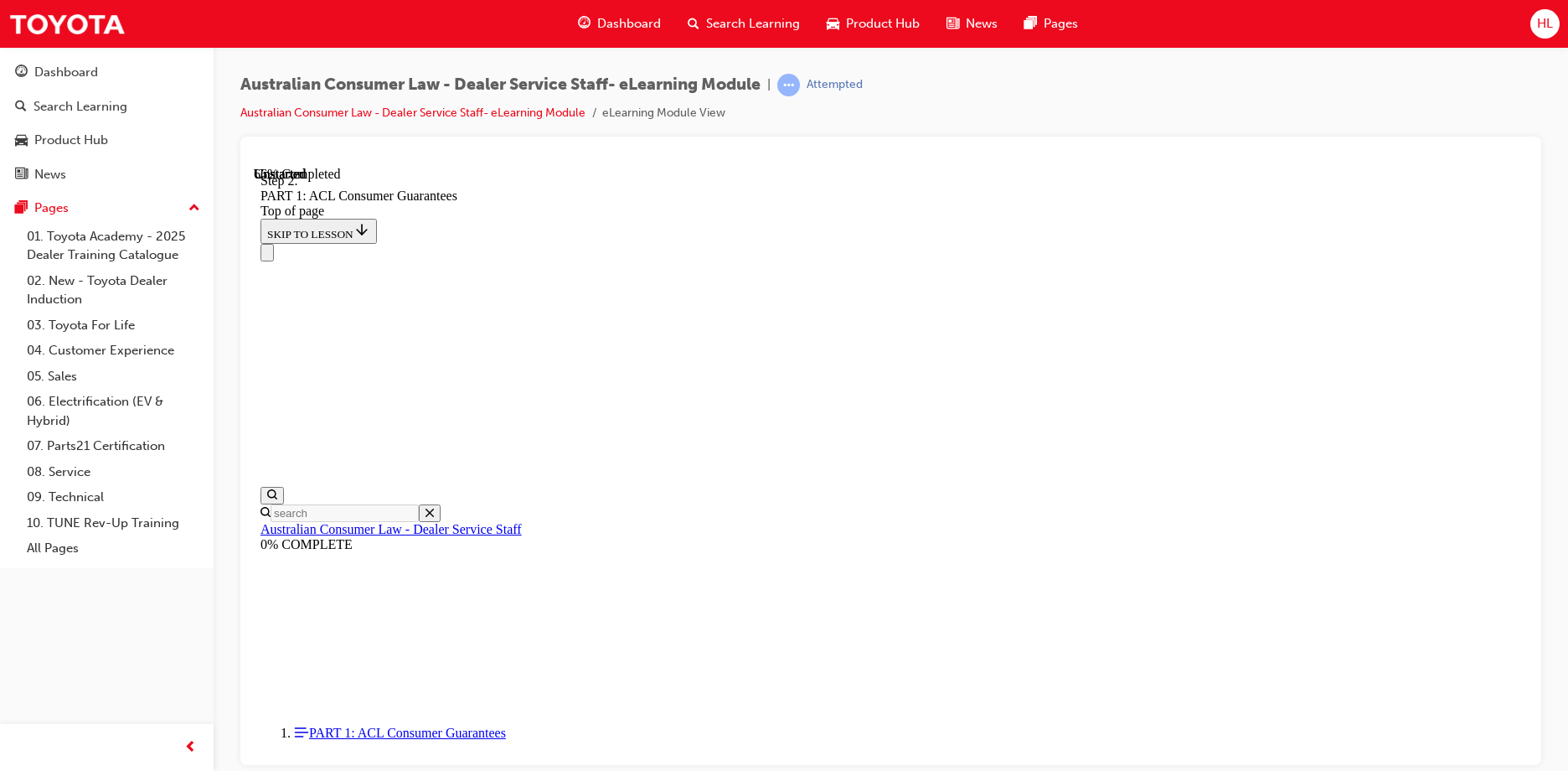 click at bounding box center (281, 14949) 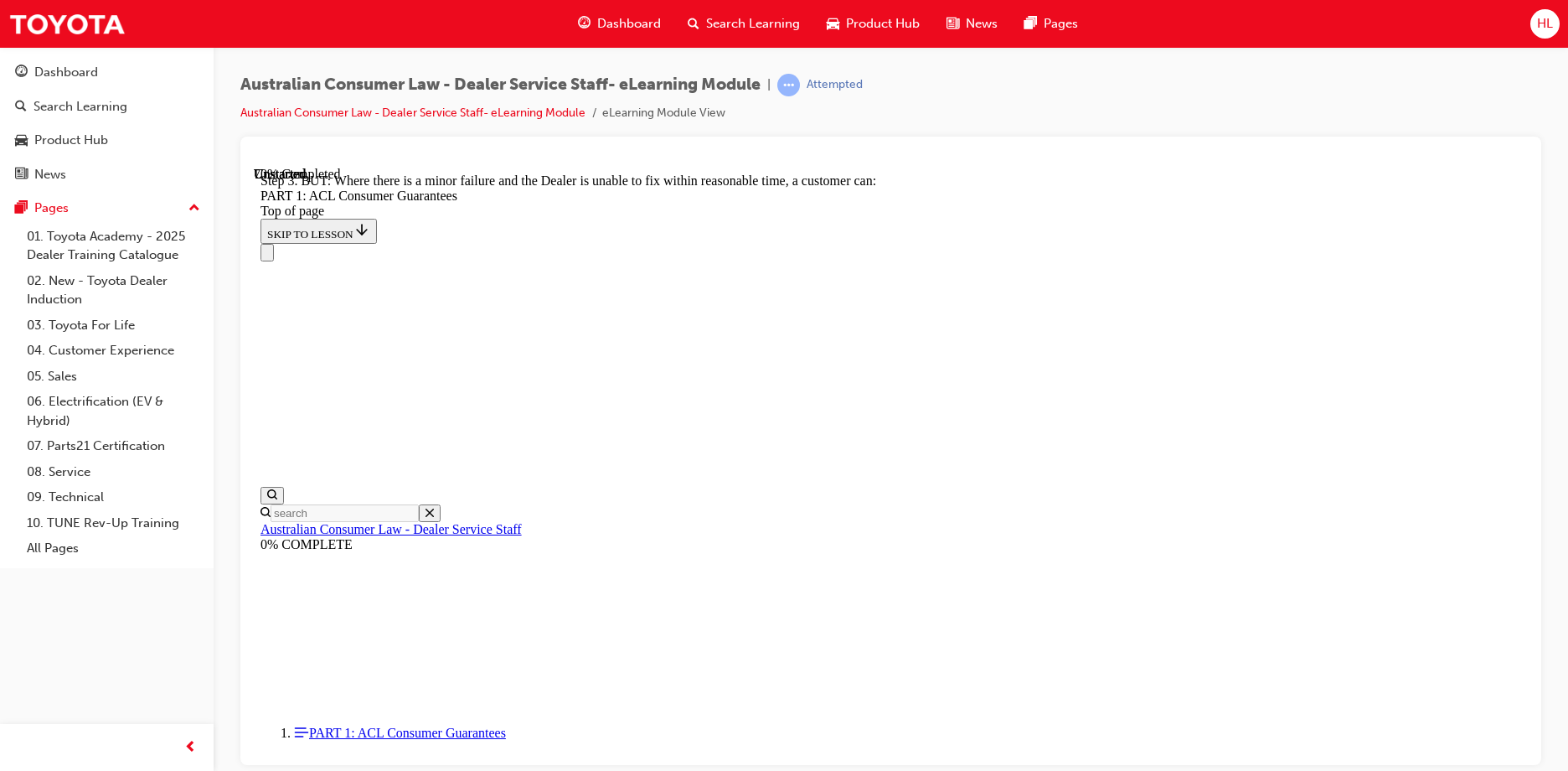 scroll, scrollTop: 11324, scrollLeft: 0, axis: vertical 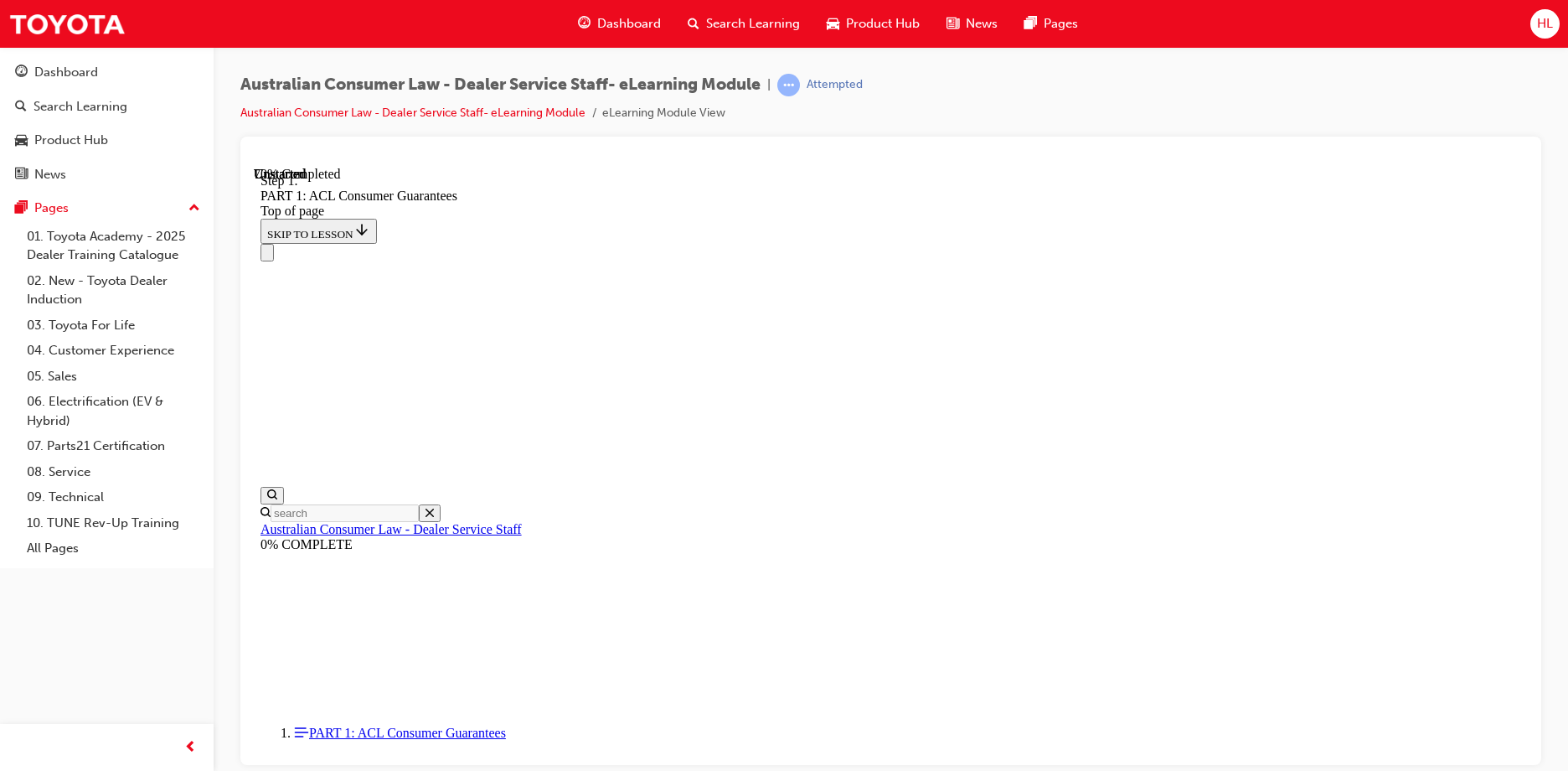 click at bounding box center [281, 15844] 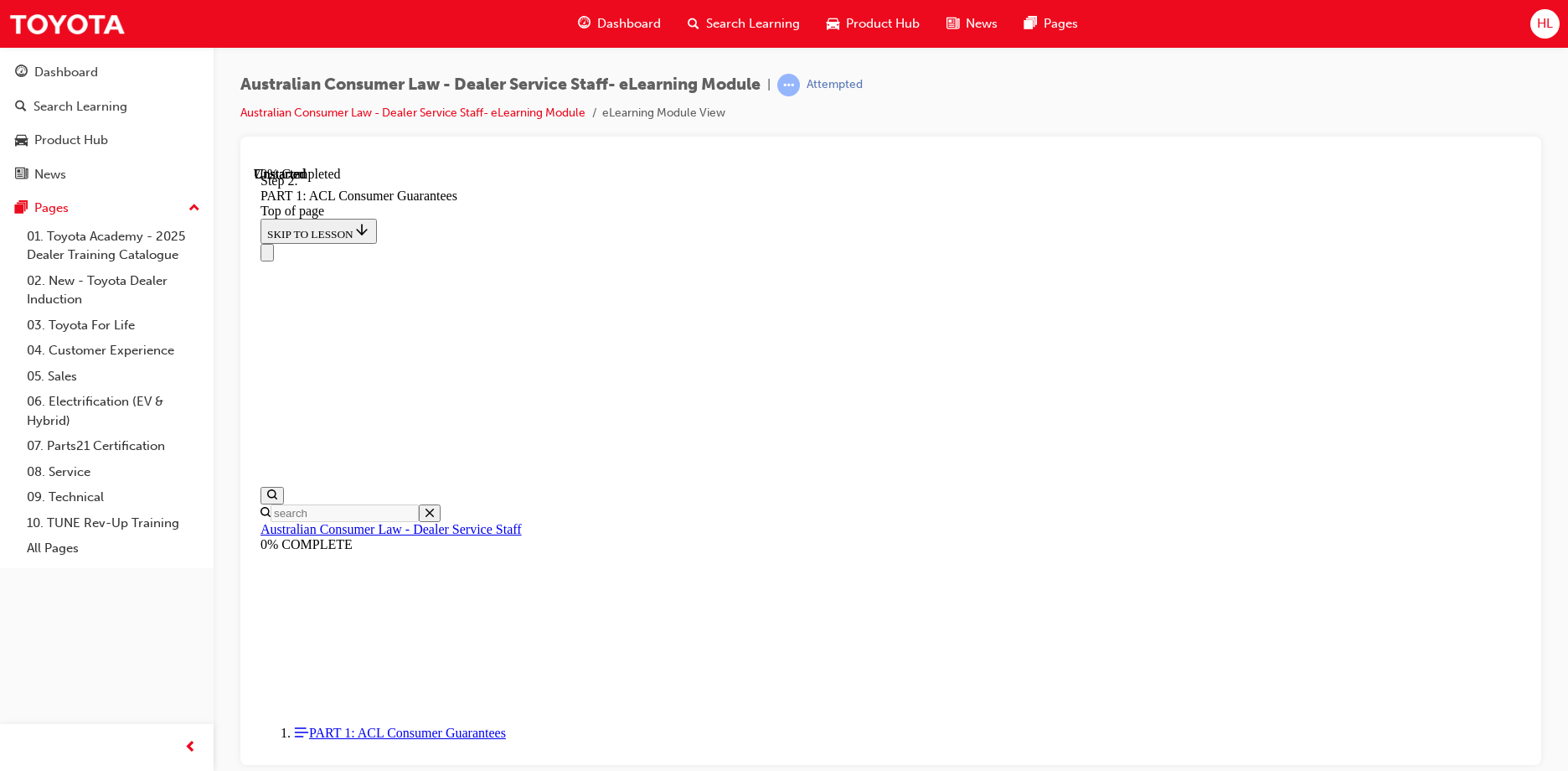 click 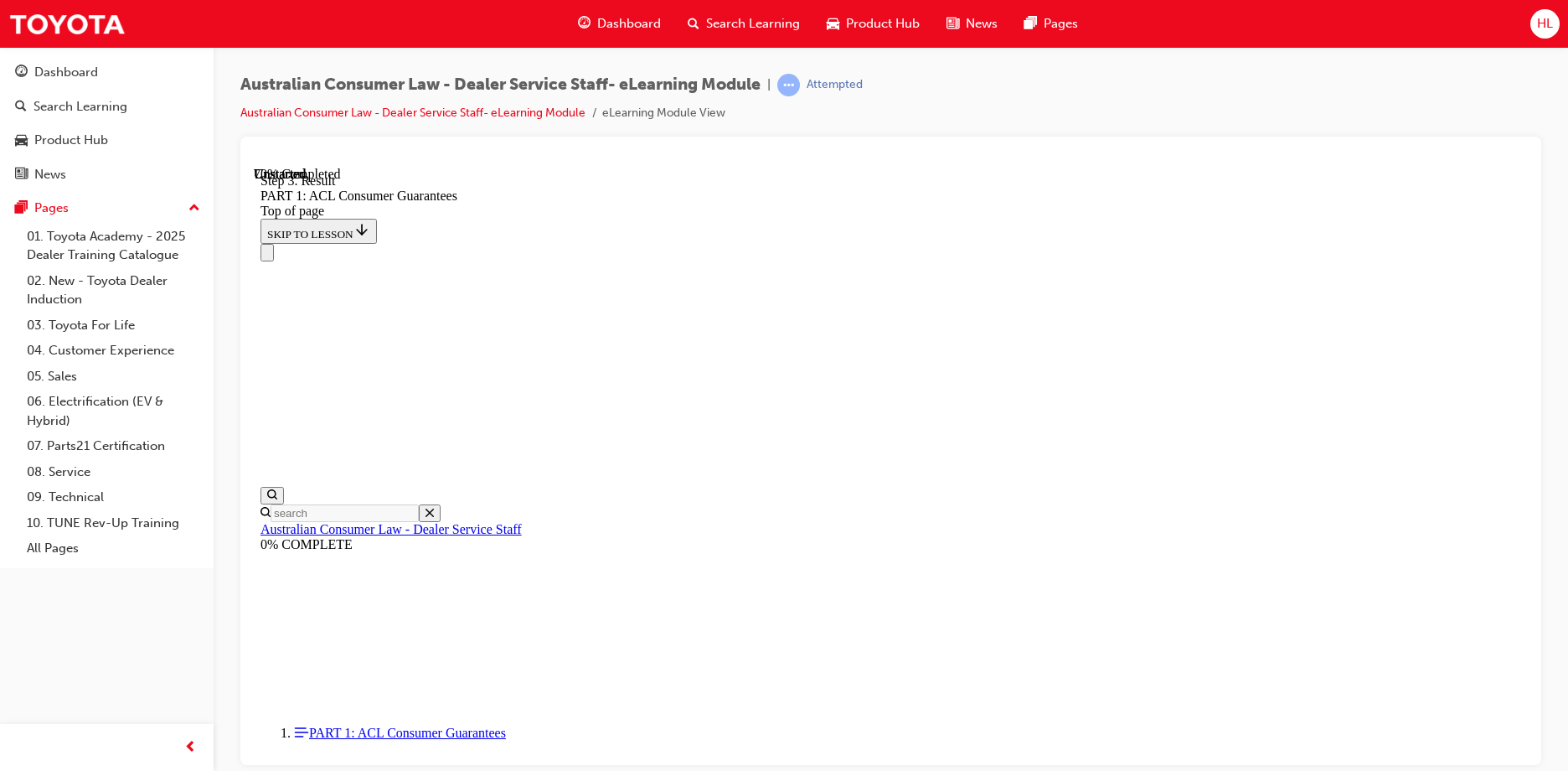 click at bounding box center [281, 15844] 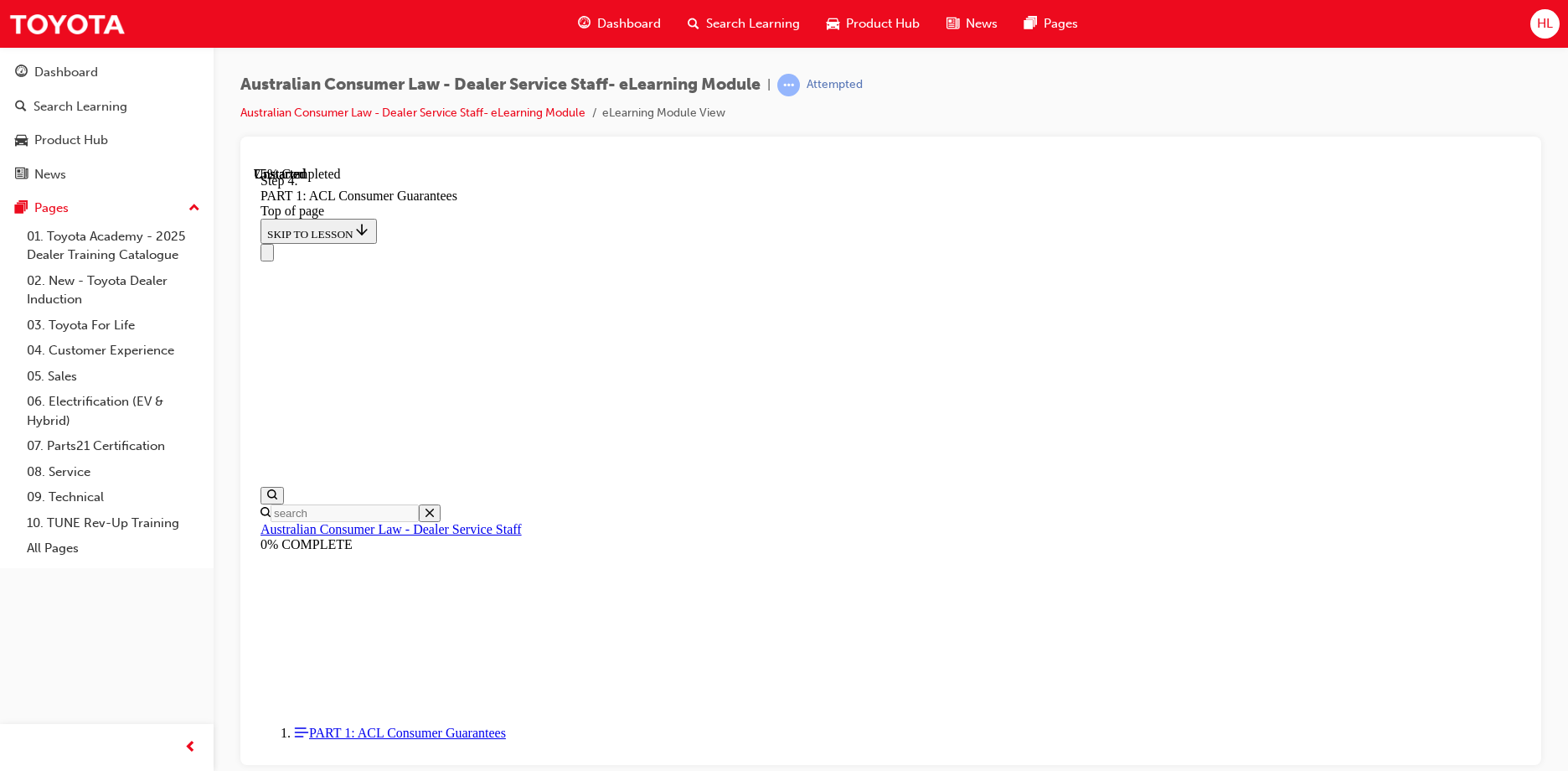 scroll, scrollTop: 12786, scrollLeft: 0, axis: vertical 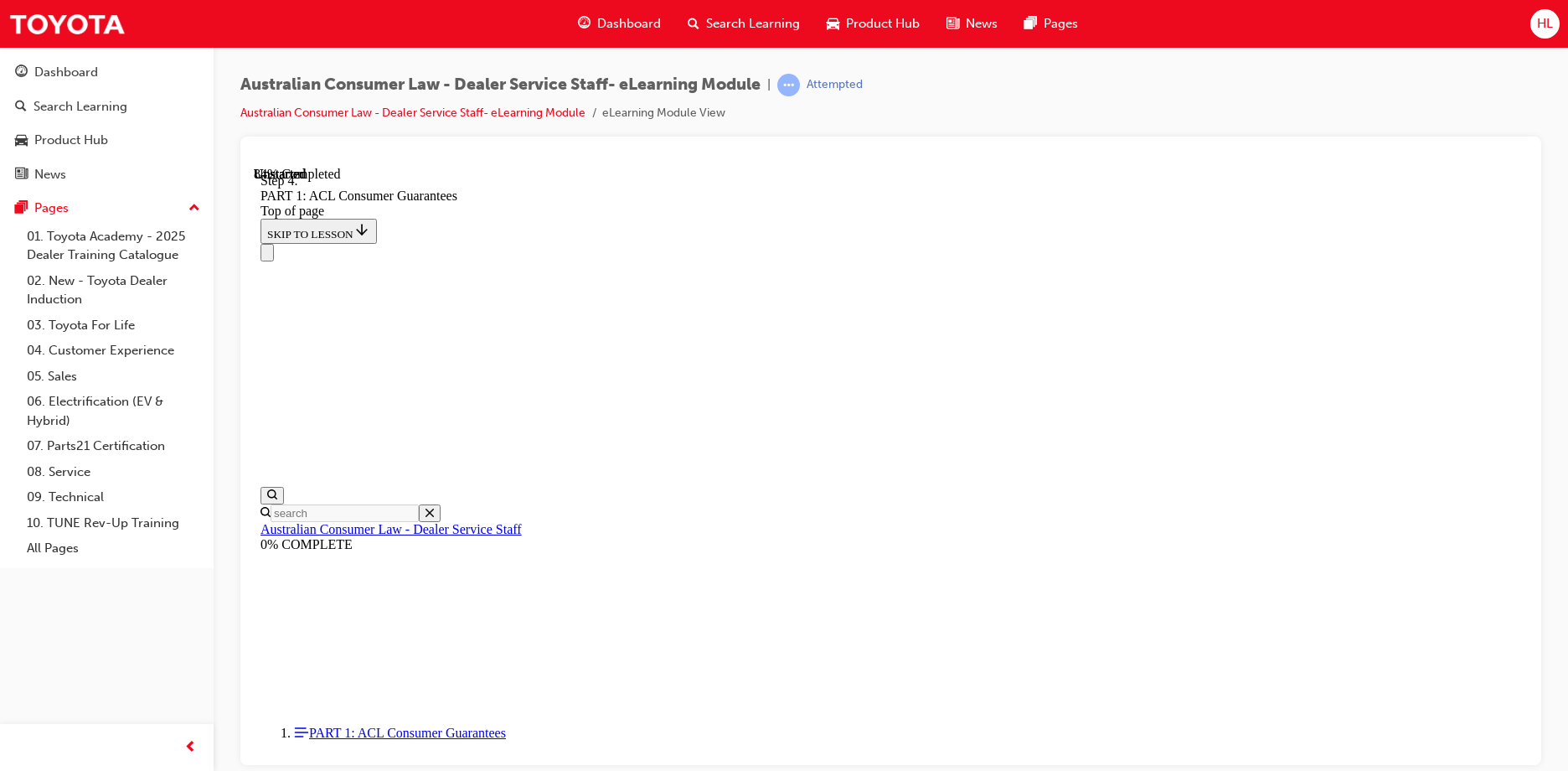 click on "CONTINUE" 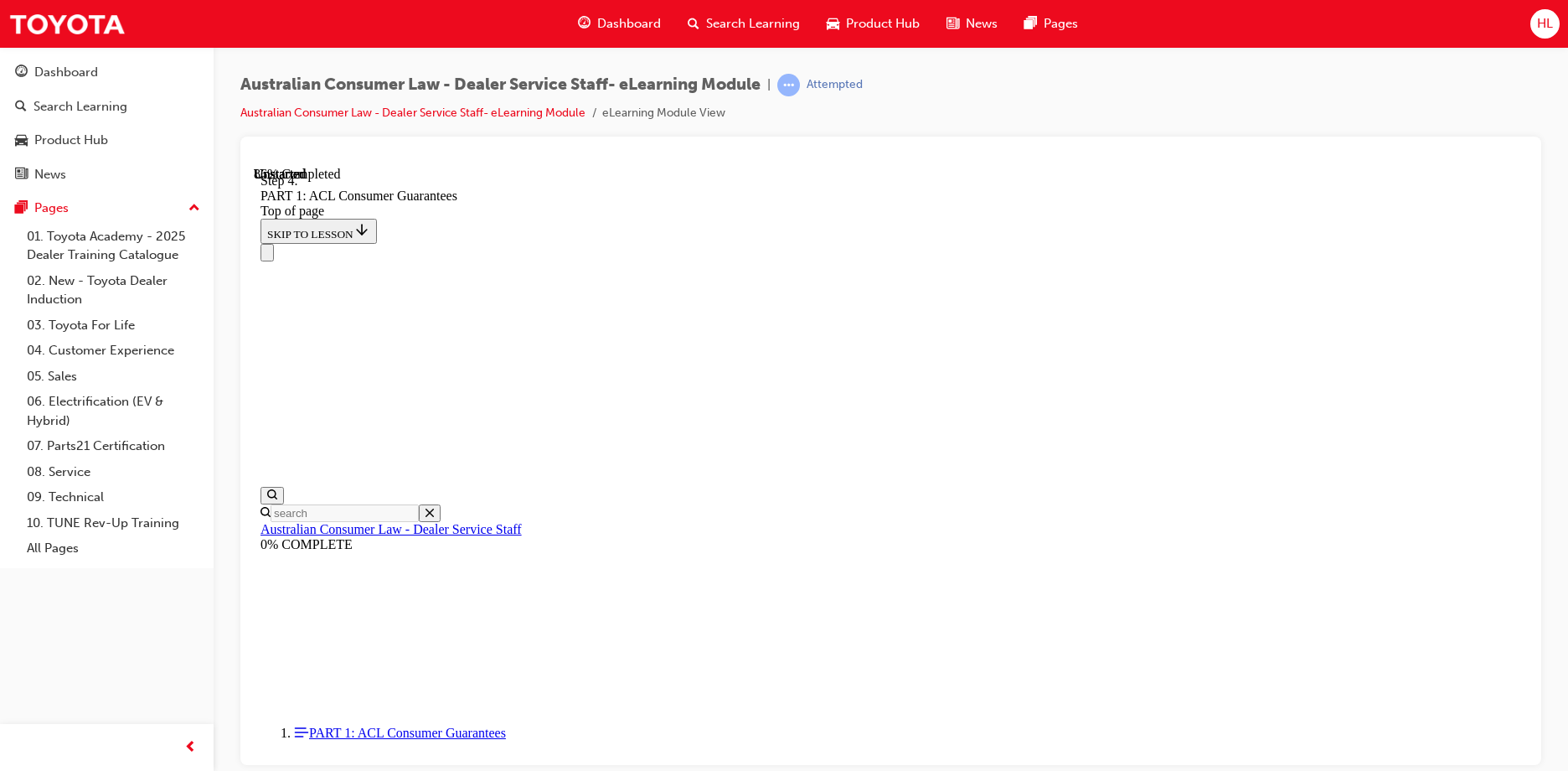 scroll, scrollTop: 15616, scrollLeft: 0, axis: vertical 